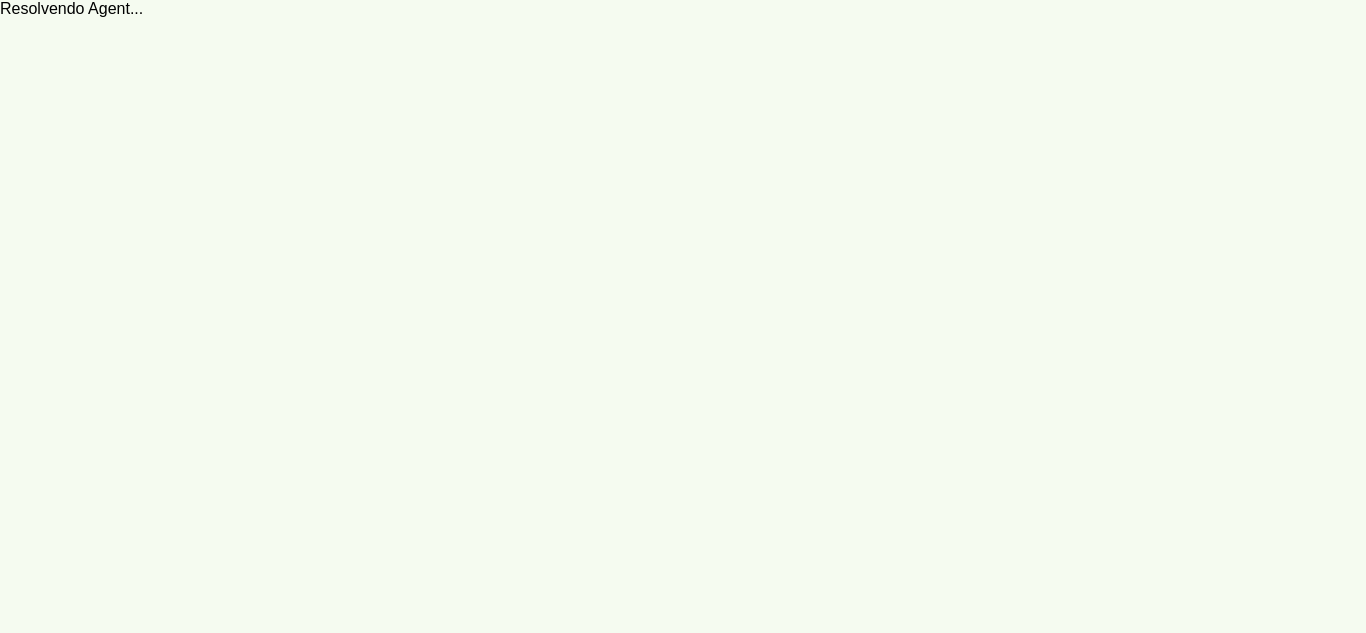 scroll, scrollTop: 0, scrollLeft: 0, axis: both 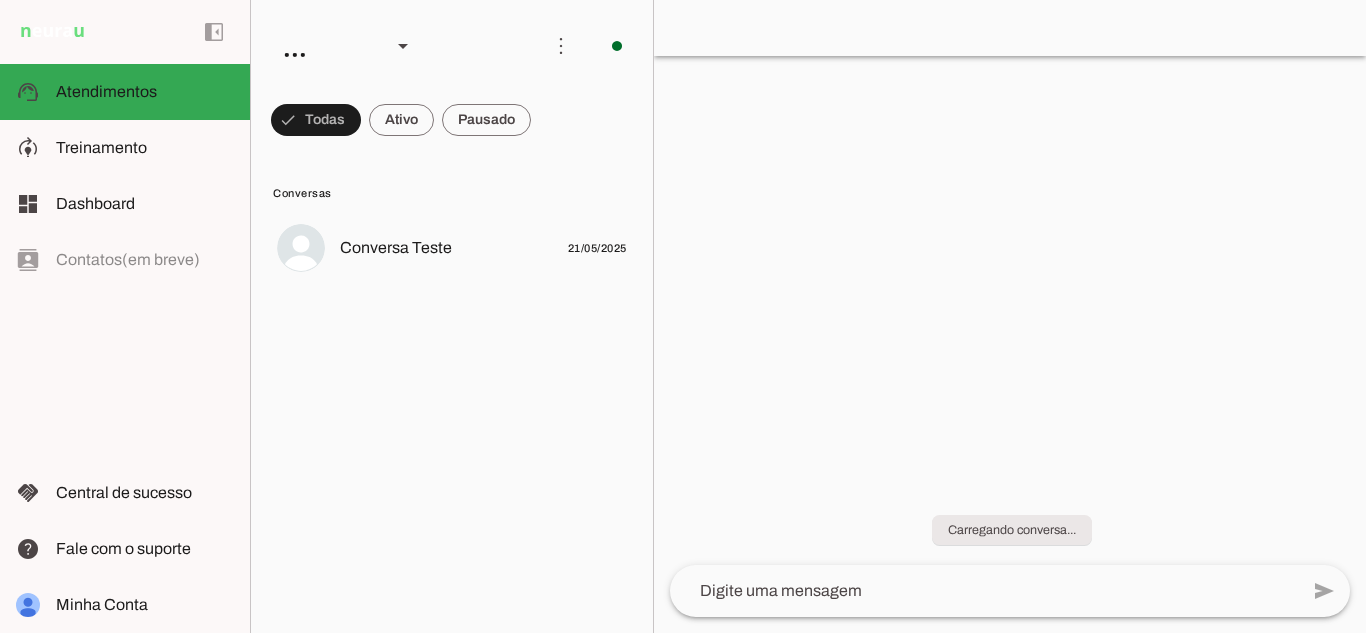 click at bounding box center [316, 120] 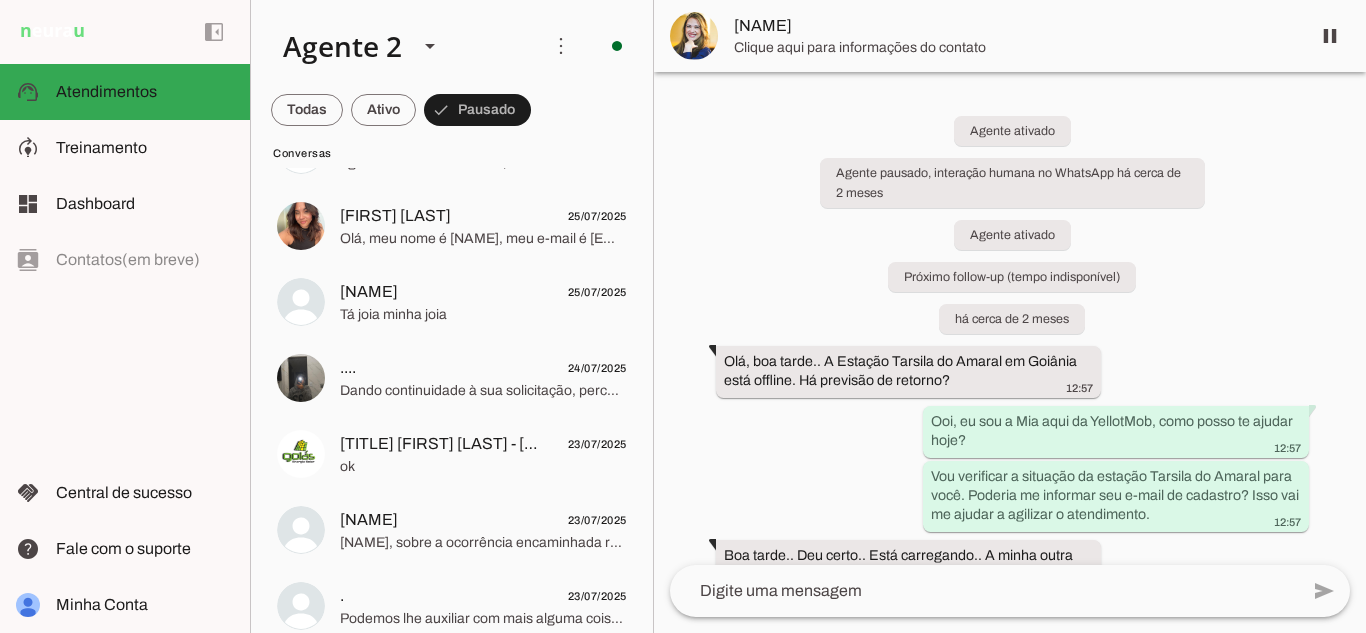 scroll, scrollTop: 576, scrollLeft: 0, axis: vertical 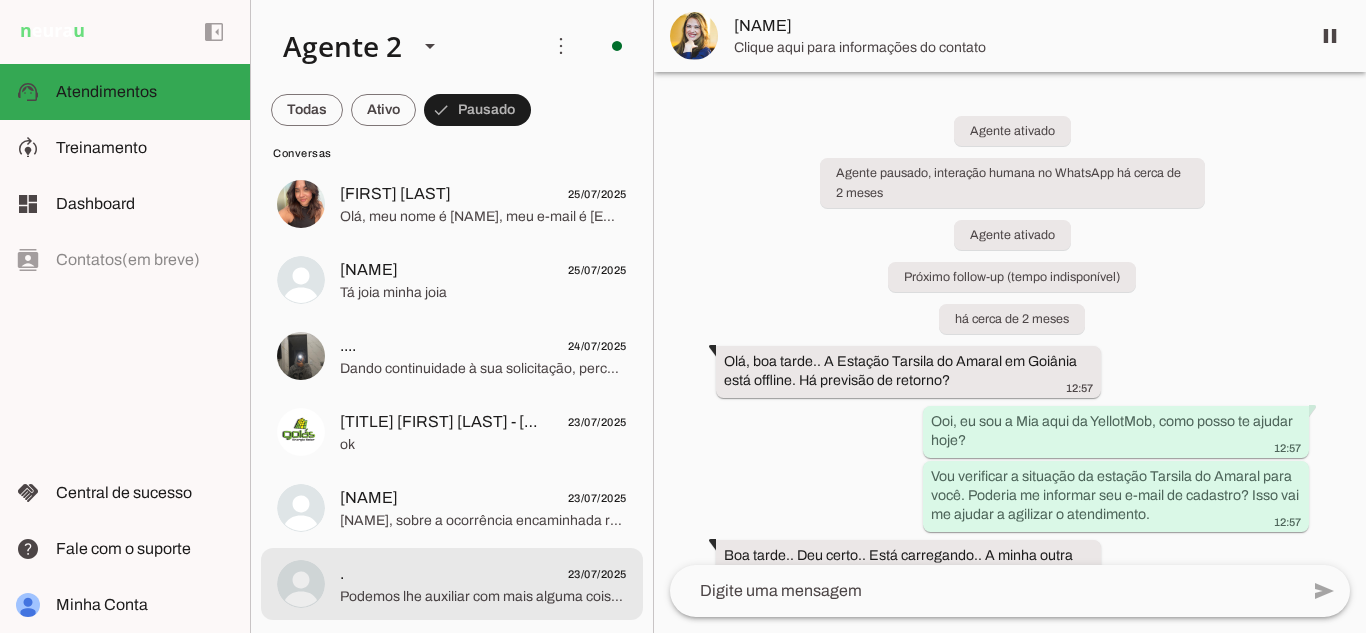 click on ".
[DATE]" 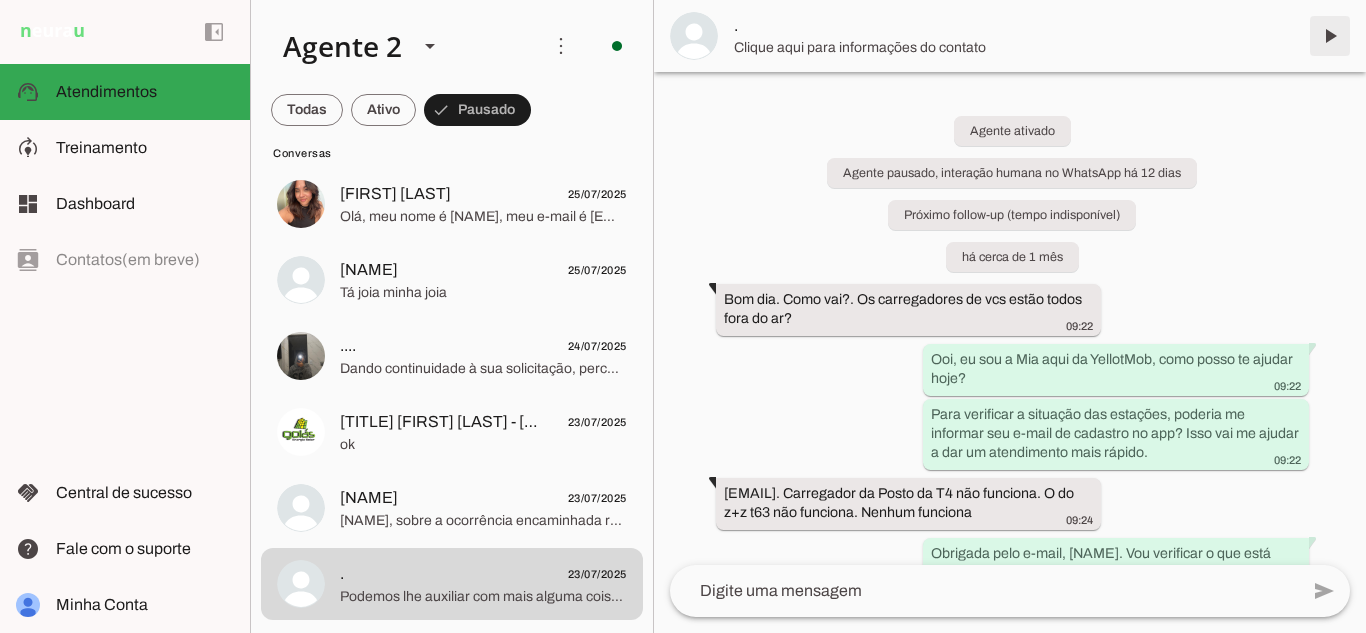click at bounding box center [1330, 36] 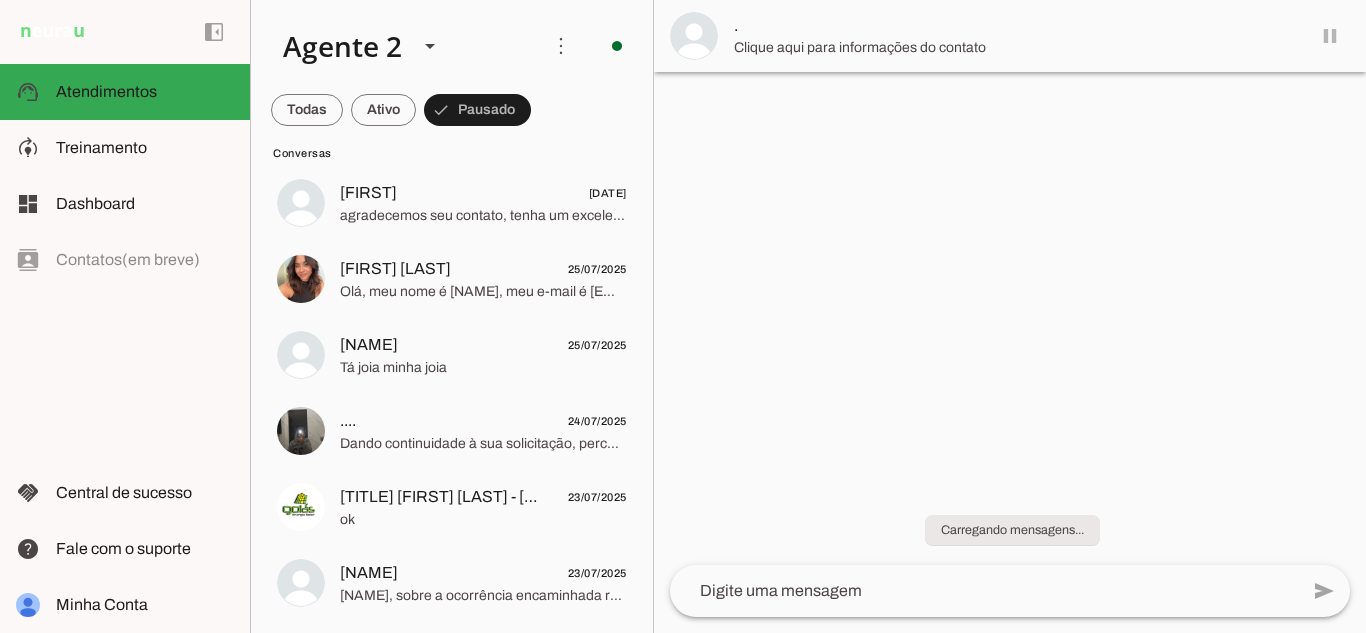 scroll, scrollTop: 501, scrollLeft: 0, axis: vertical 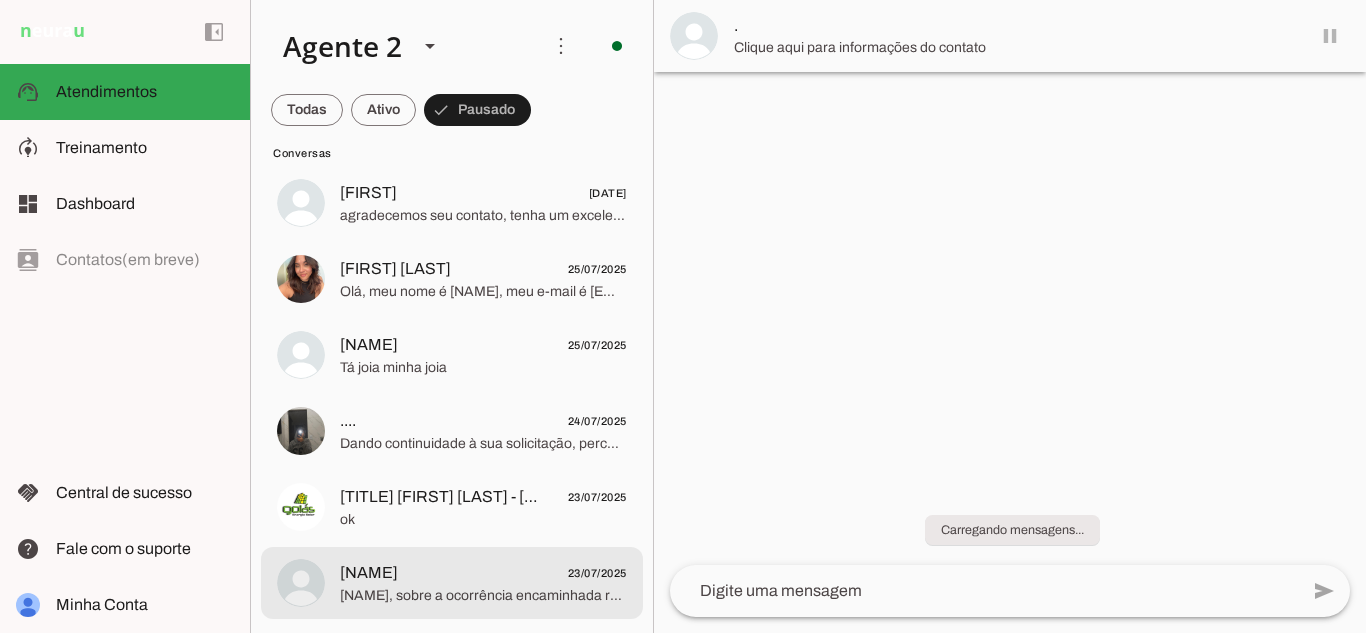 click on "[FIRST]
[DATE]" 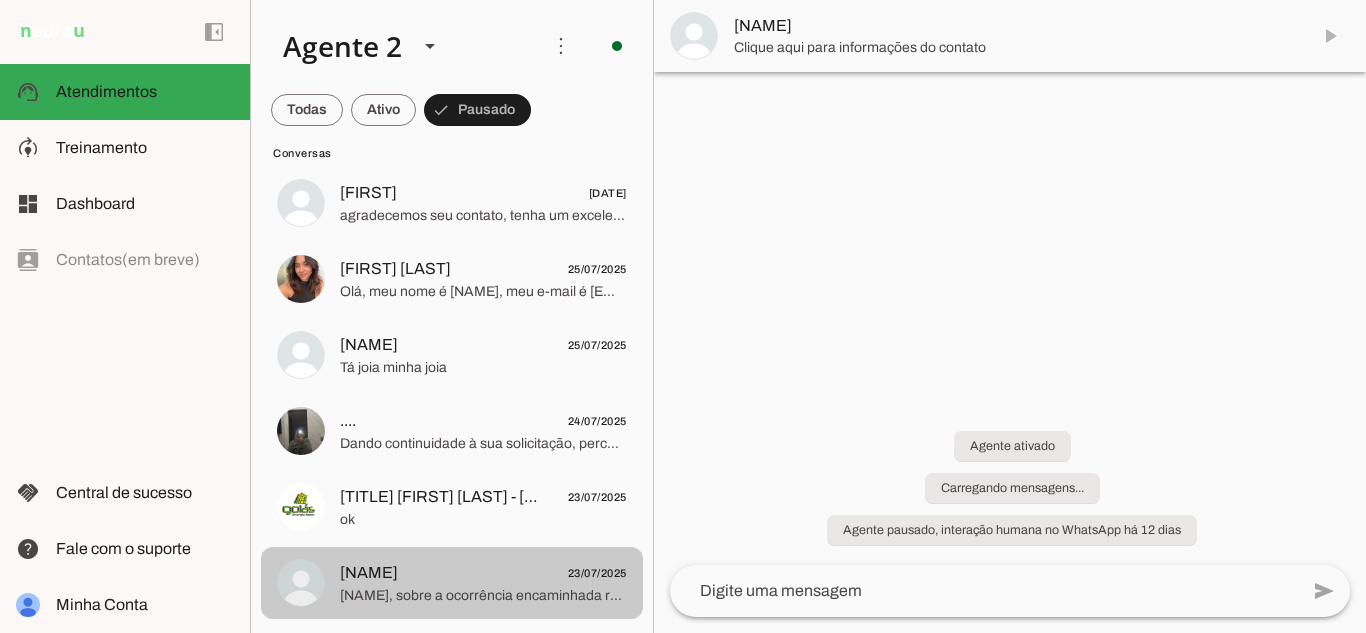 scroll, scrollTop: 346, scrollLeft: 0, axis: vertical 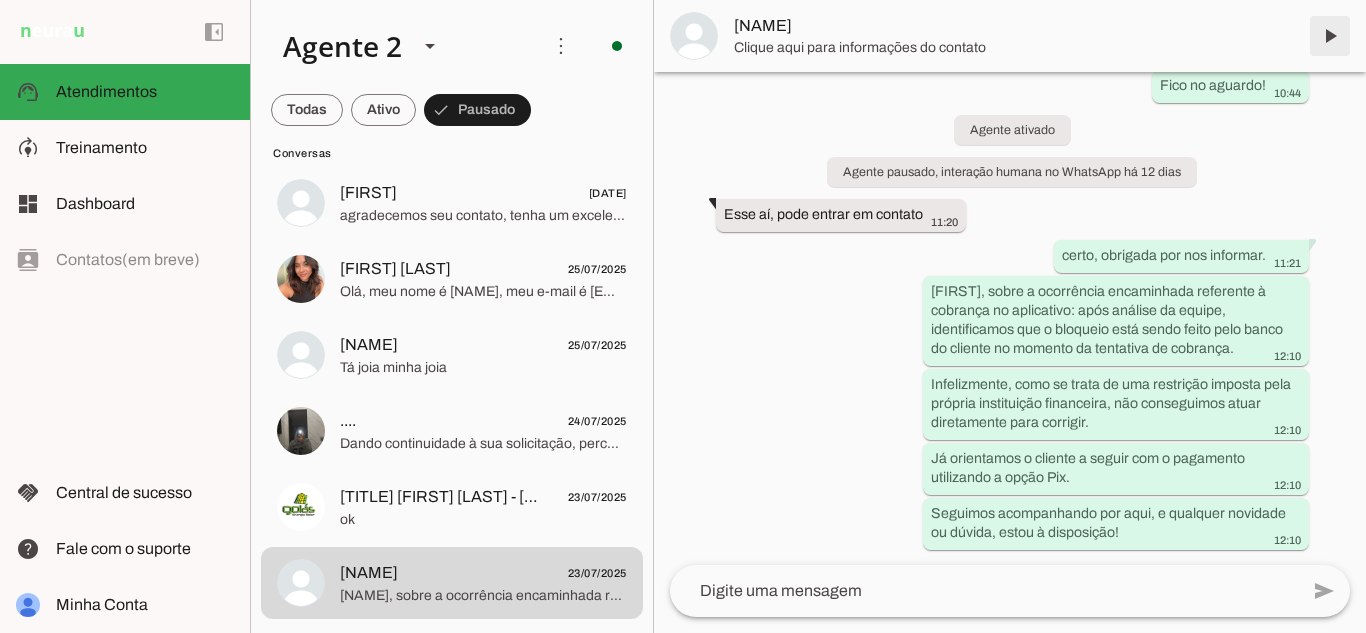 click at bounding box center (1330, 36) 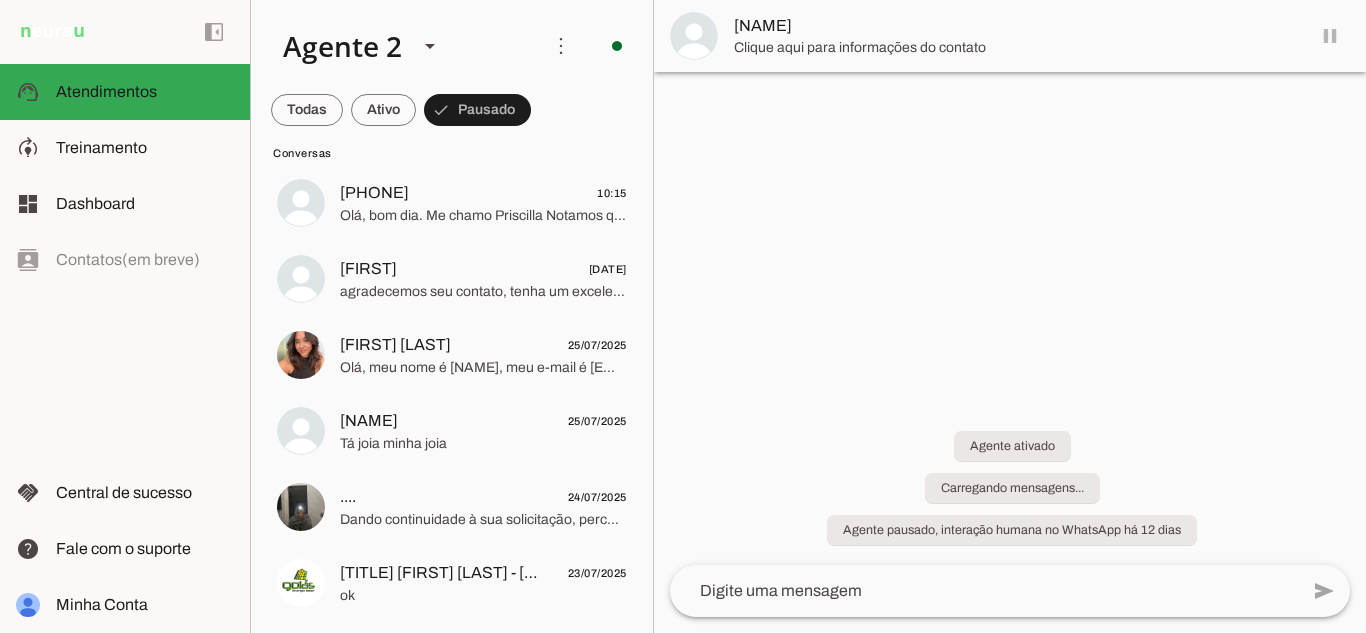 scroll, scrollTop: 425, scrollLeft: 0, axis: vertical 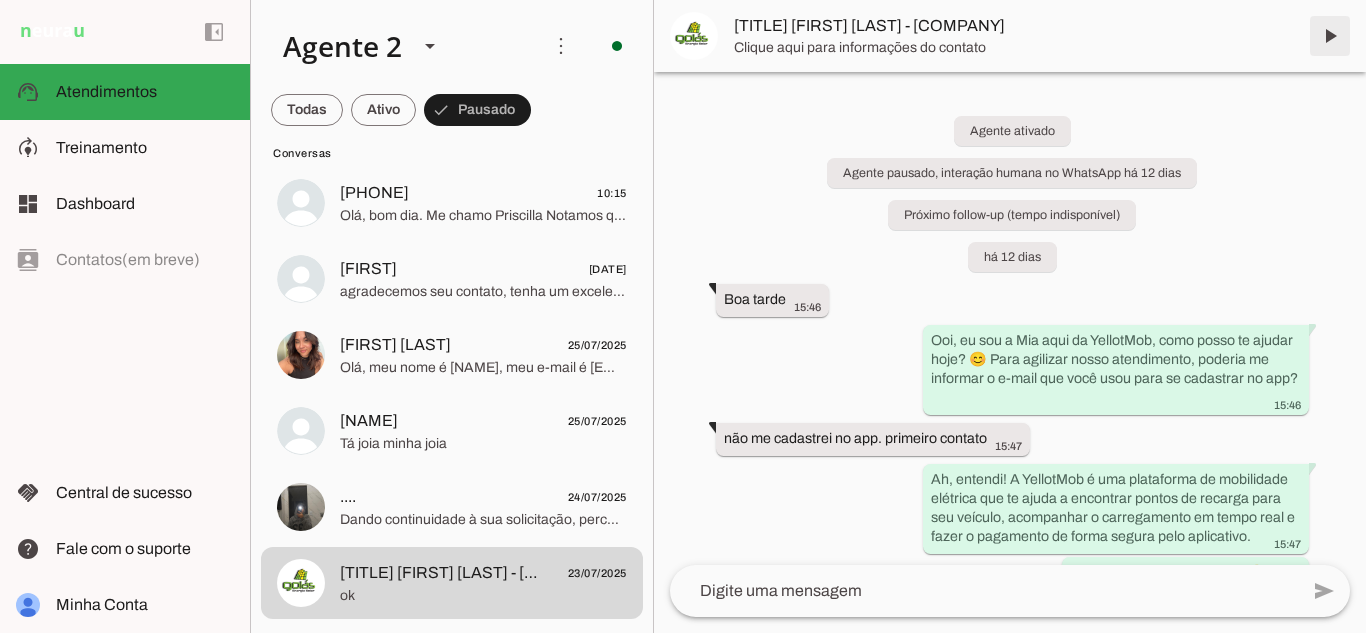 click at bounding box center (1330, 36) 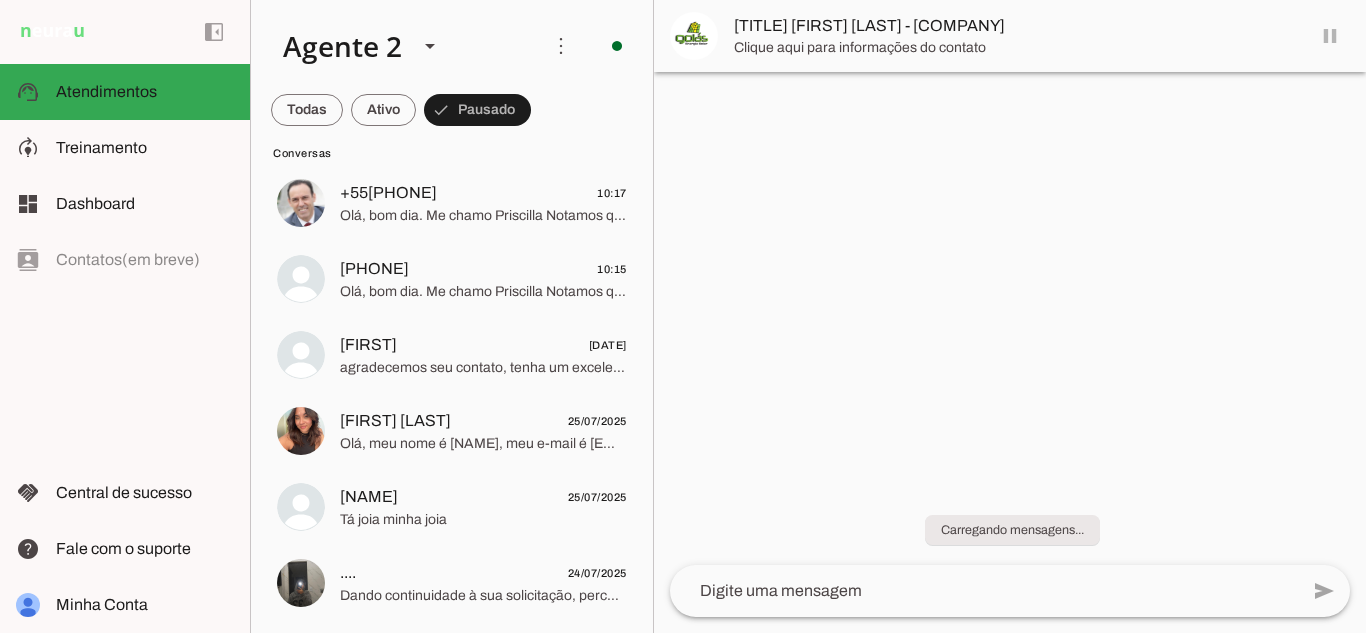 scroll, scrollTop: 349, scrollLeft: 0, axis: vertical 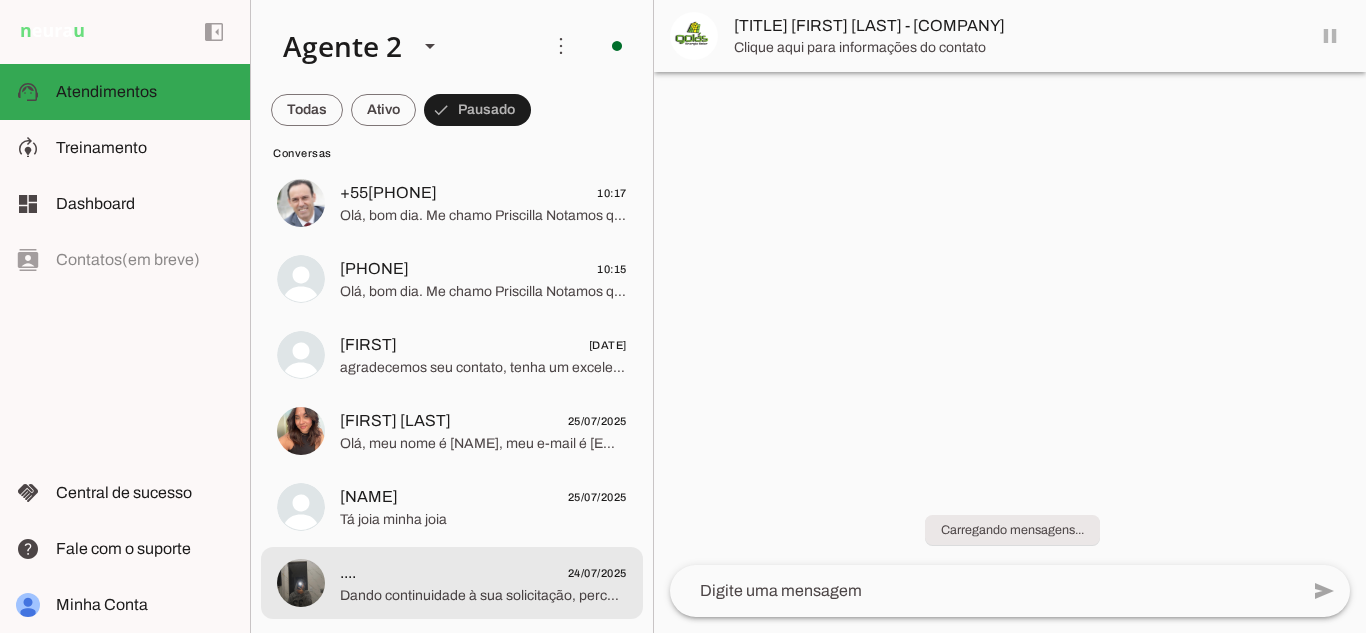click on "....
[DATE]" 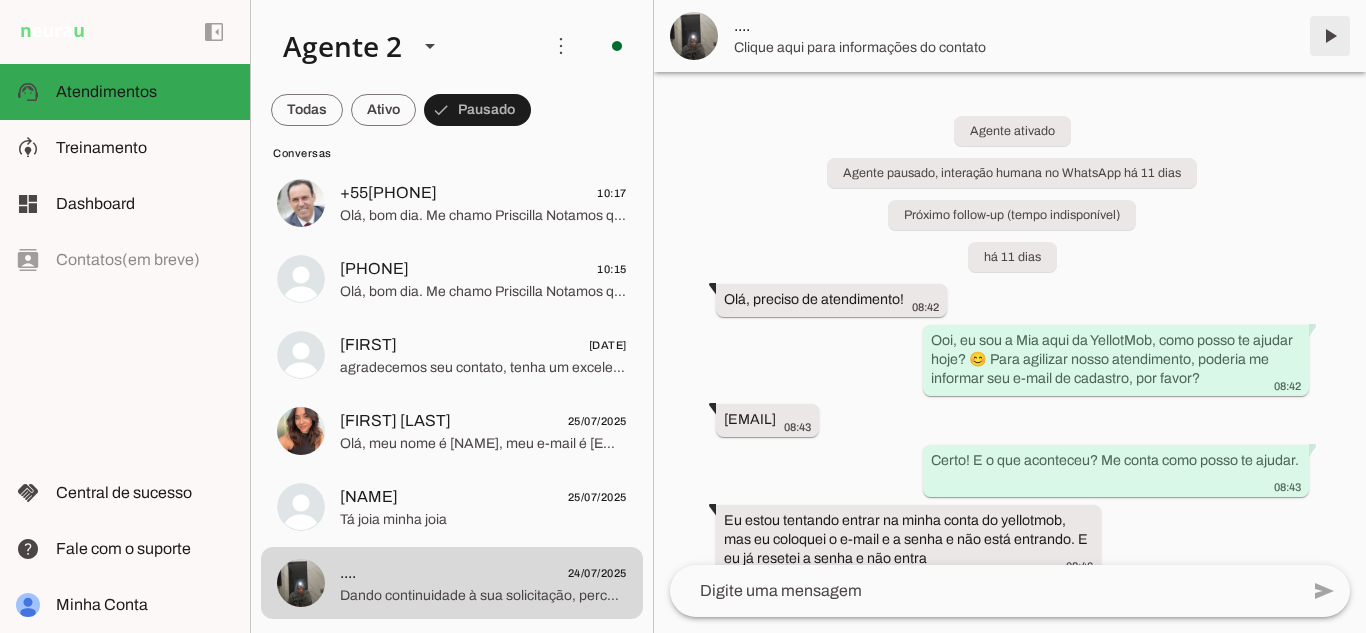 click at bounding box center [1330, 36] 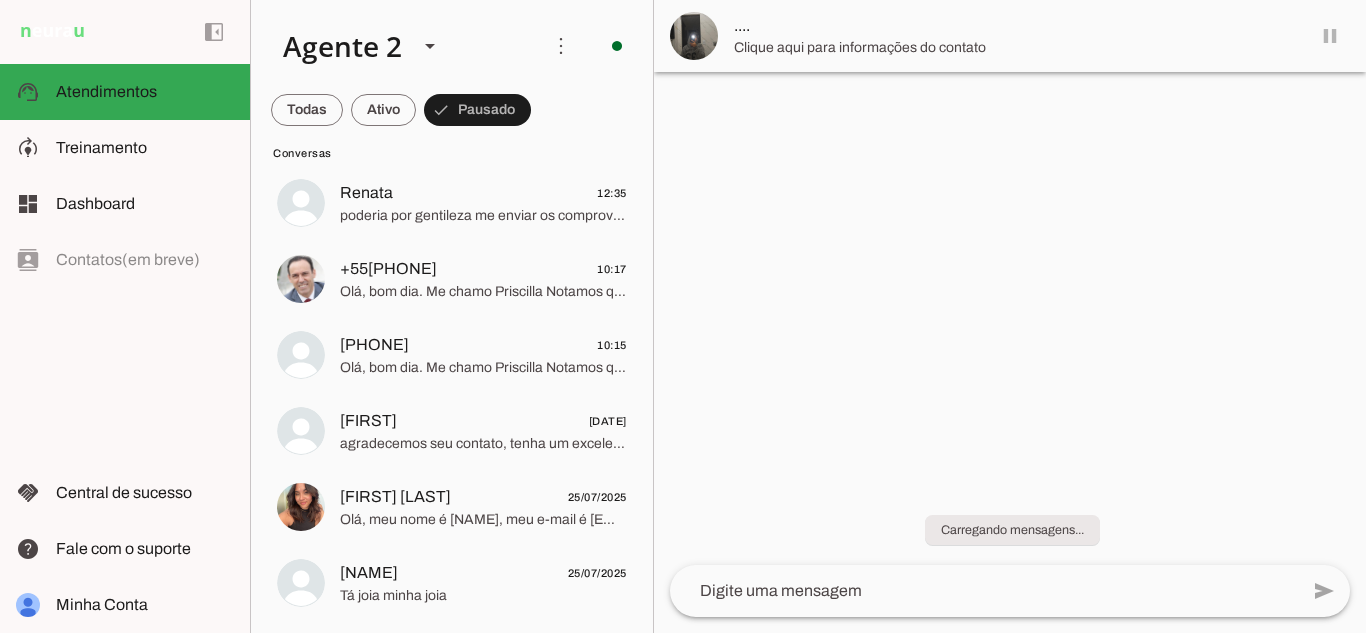 scroll, scrollTop: 273, scrollLeft: 0, axis: vertical 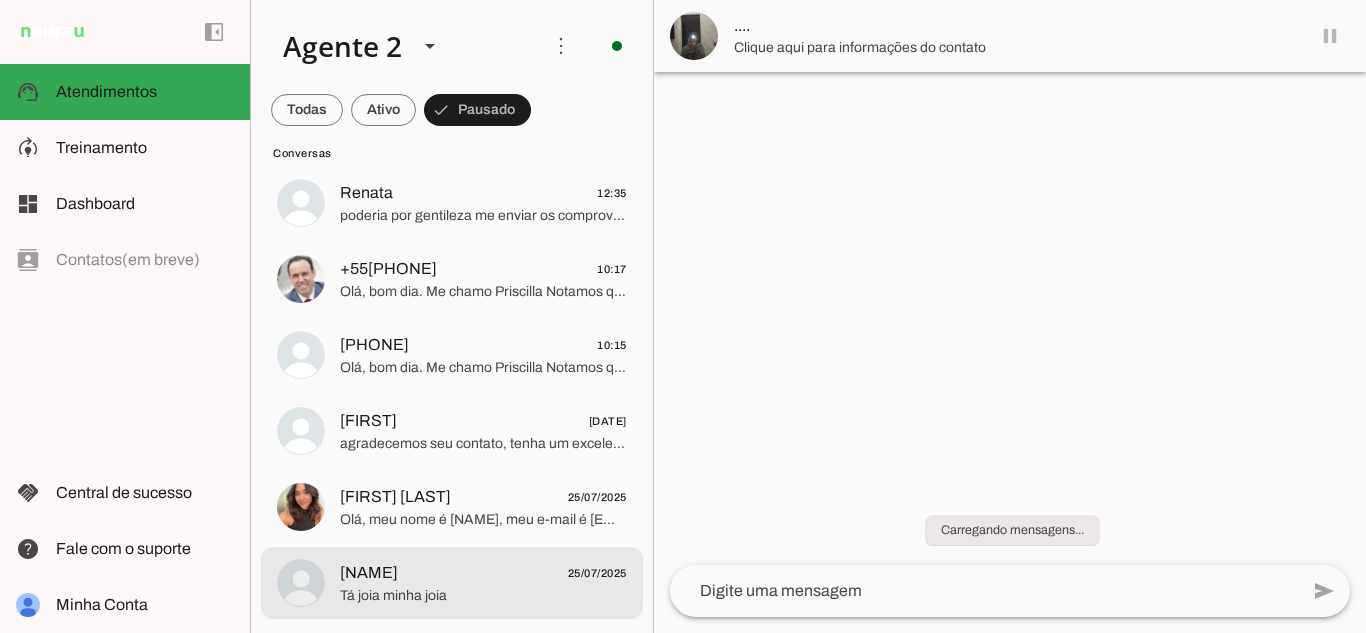 click on "[FIRST] [LAST]
[DATE]" 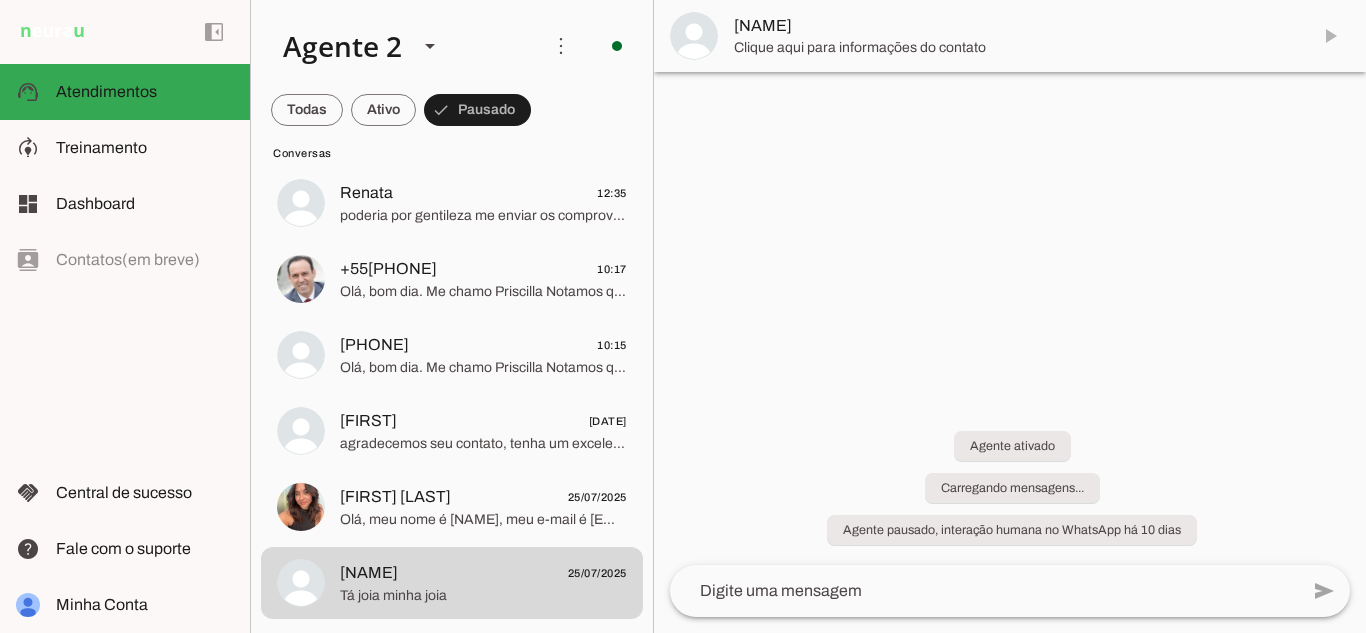 scroll, scrollTop: 0, scrollLeft: 0, axis: both 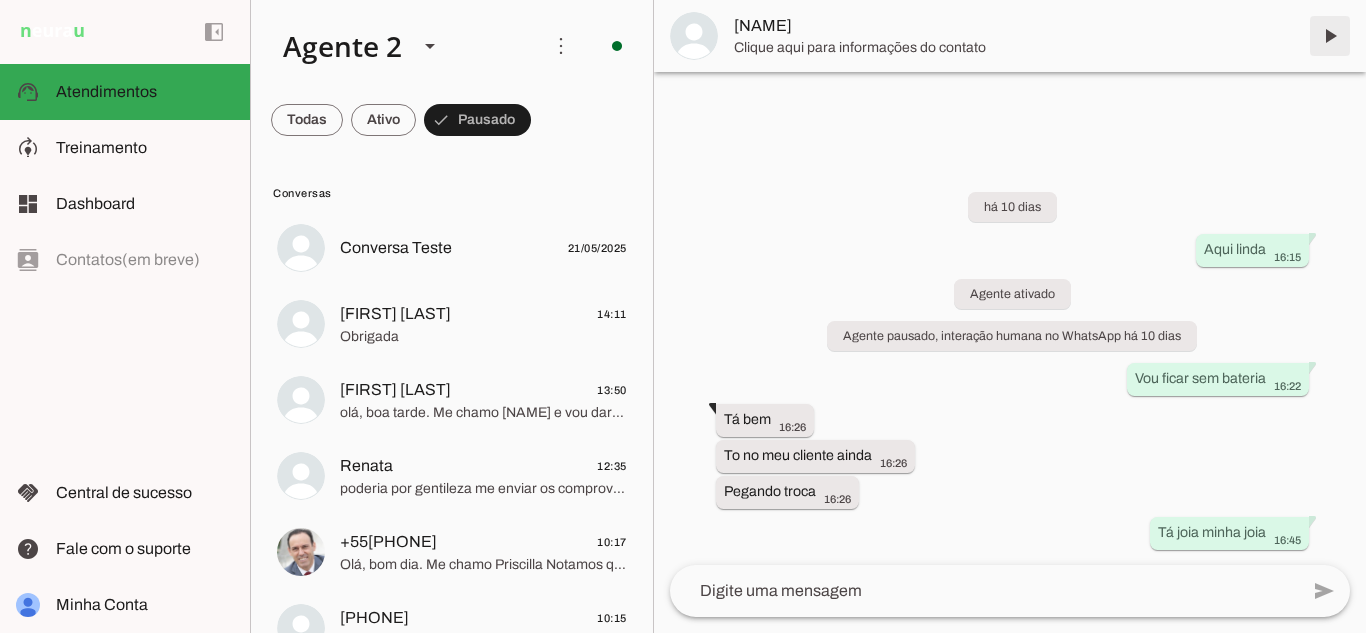 click at bounding box center (1330, 36) 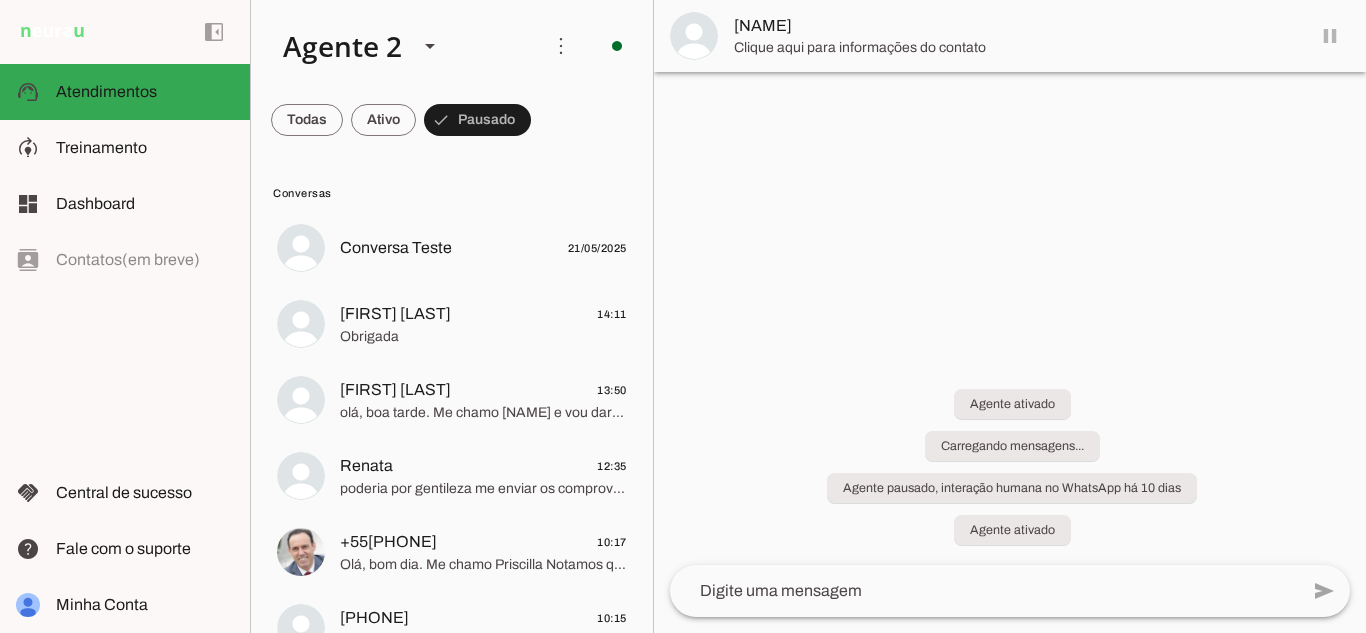 scroll, scrollTop: 197, scrollLeft: 0, axis: vertical 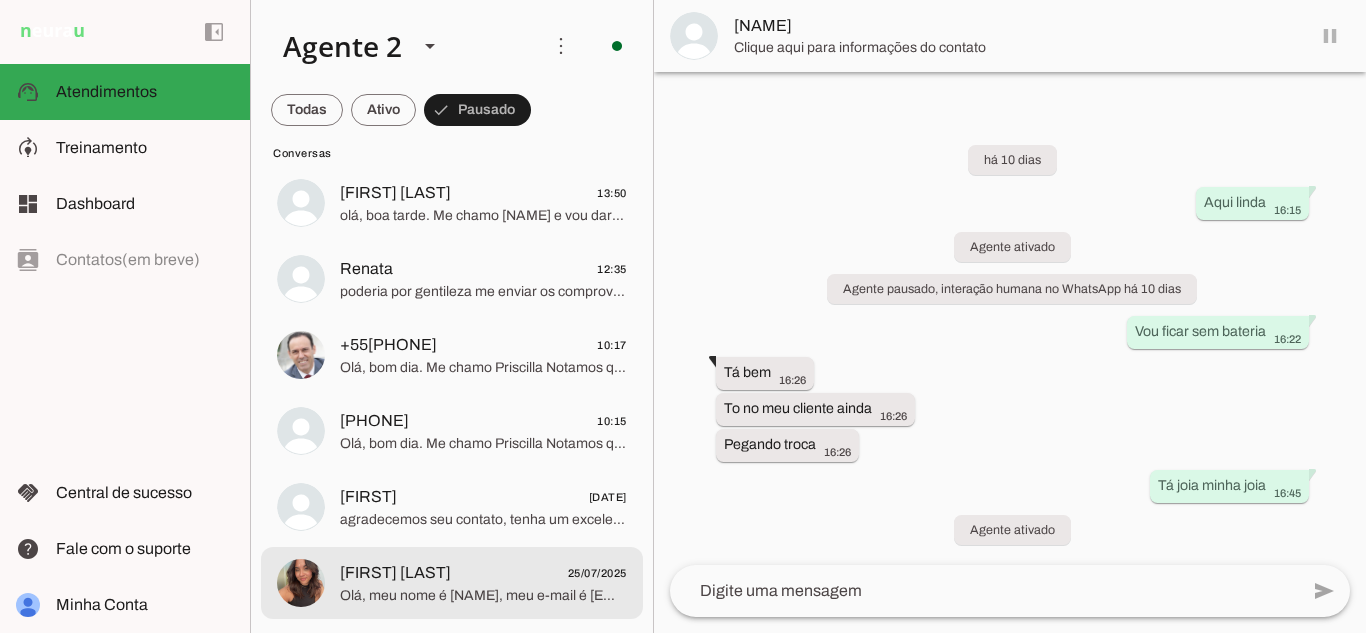 click on "[NAME]
[DATE]" 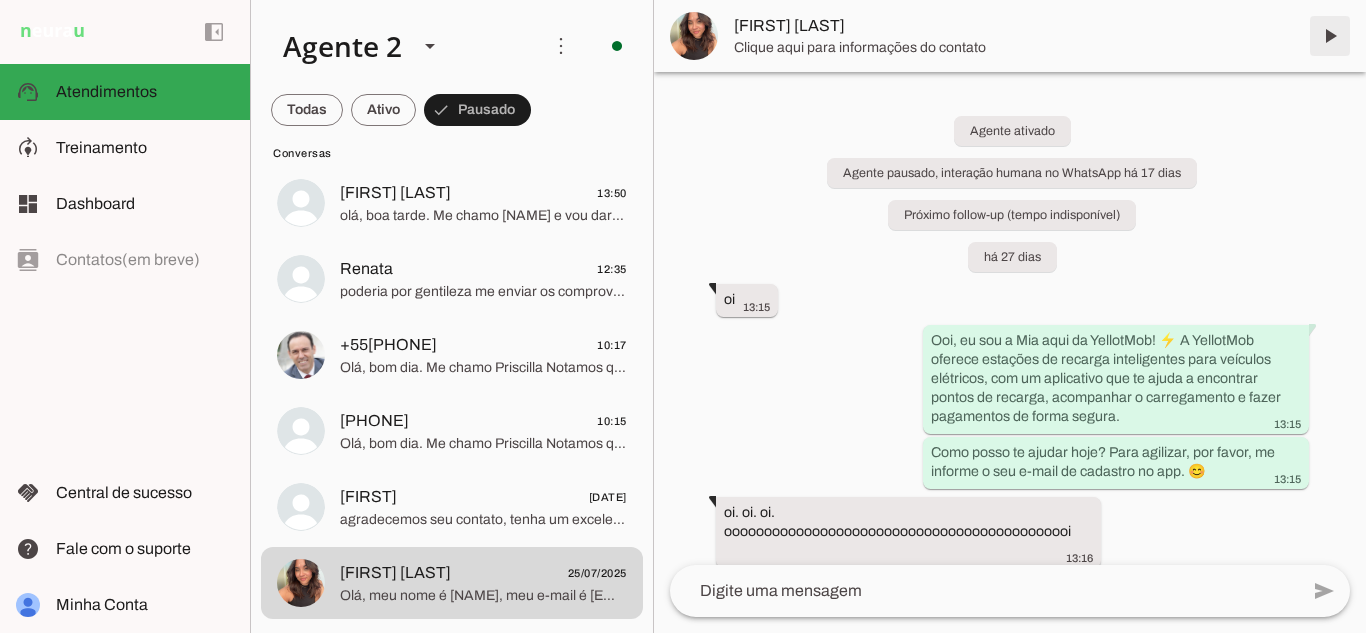 click at bounding box center (1330, 36) 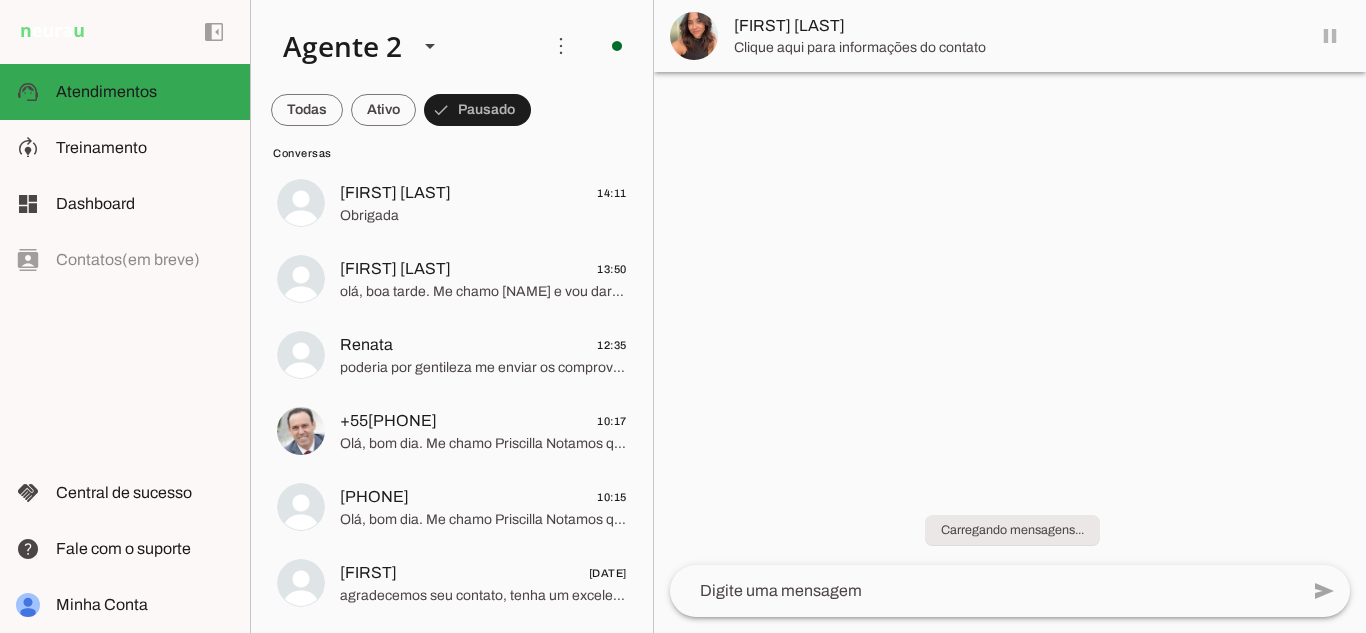 scroll, scrollTop: 121, scrollLeft: 0, axis: vertical 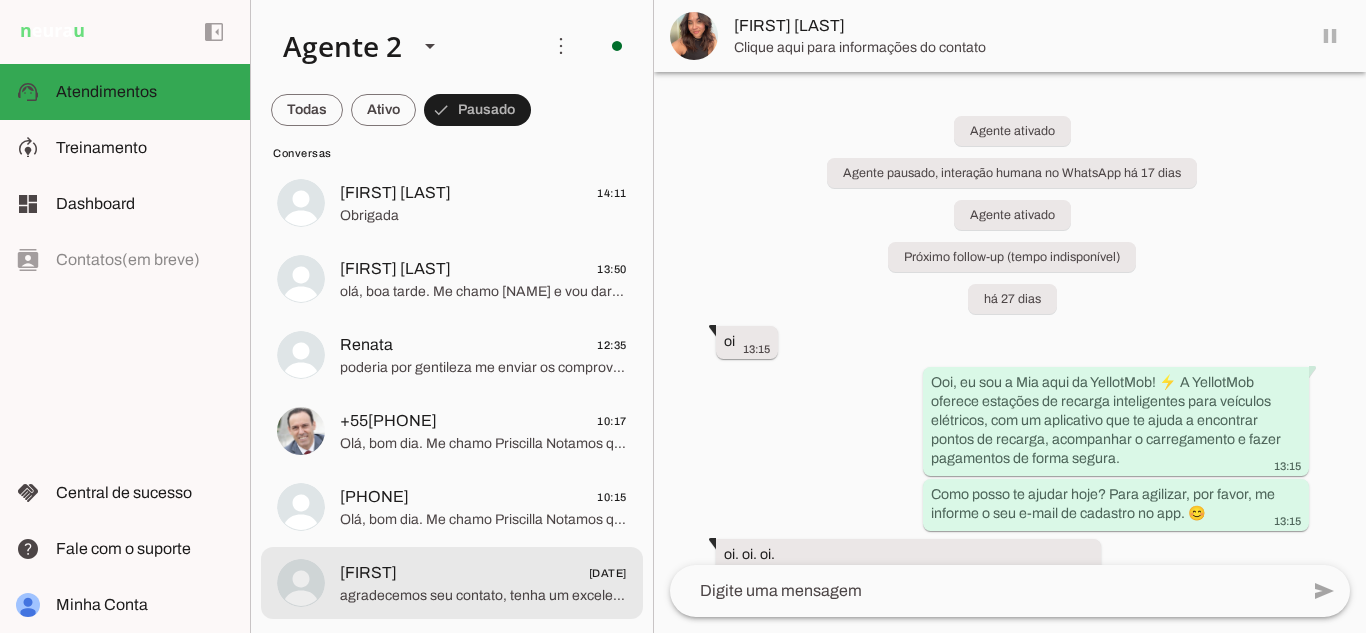 click on "agradecemos seu contato, tenha um excelente dia!" 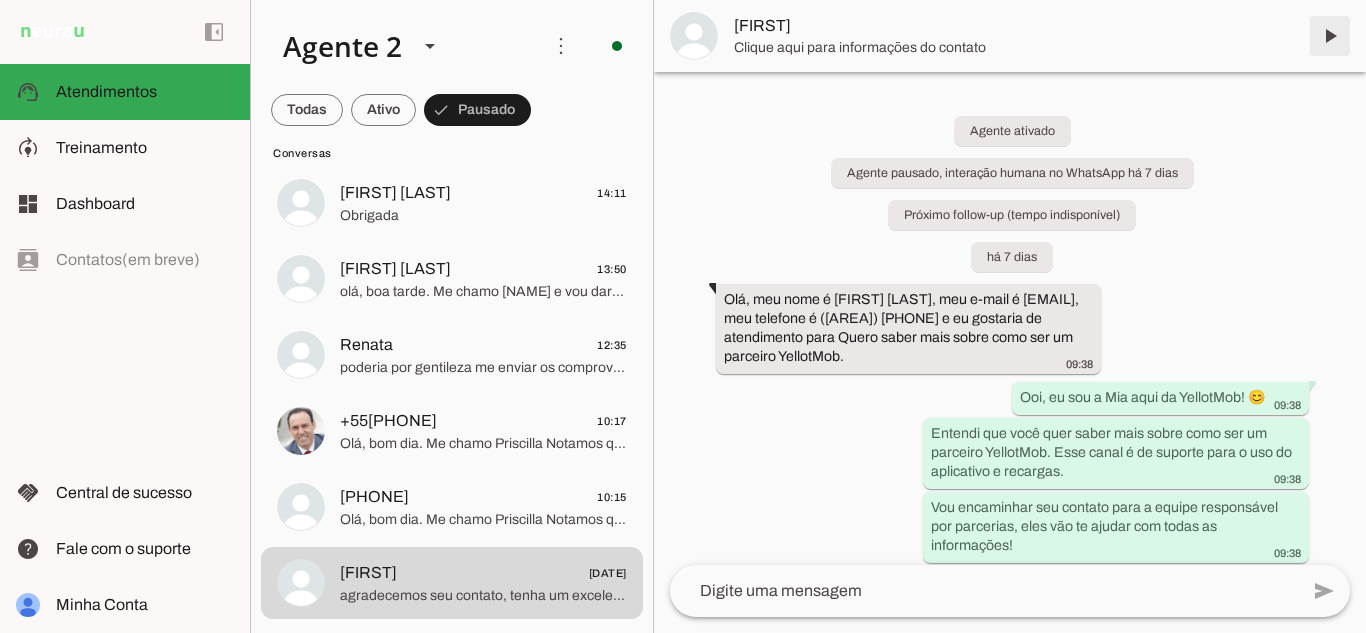 click at bounding box center (1330, 36) 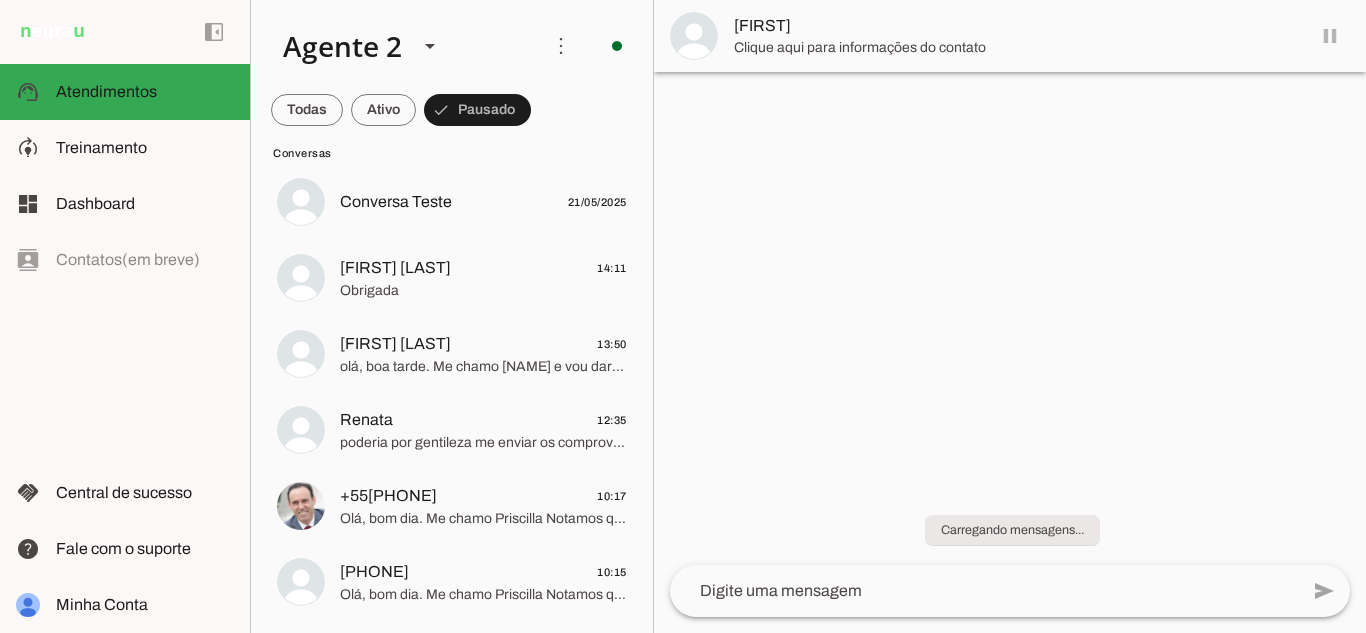 scroll, scrollTop: 46, scrollLeft: 0, axis: vertical 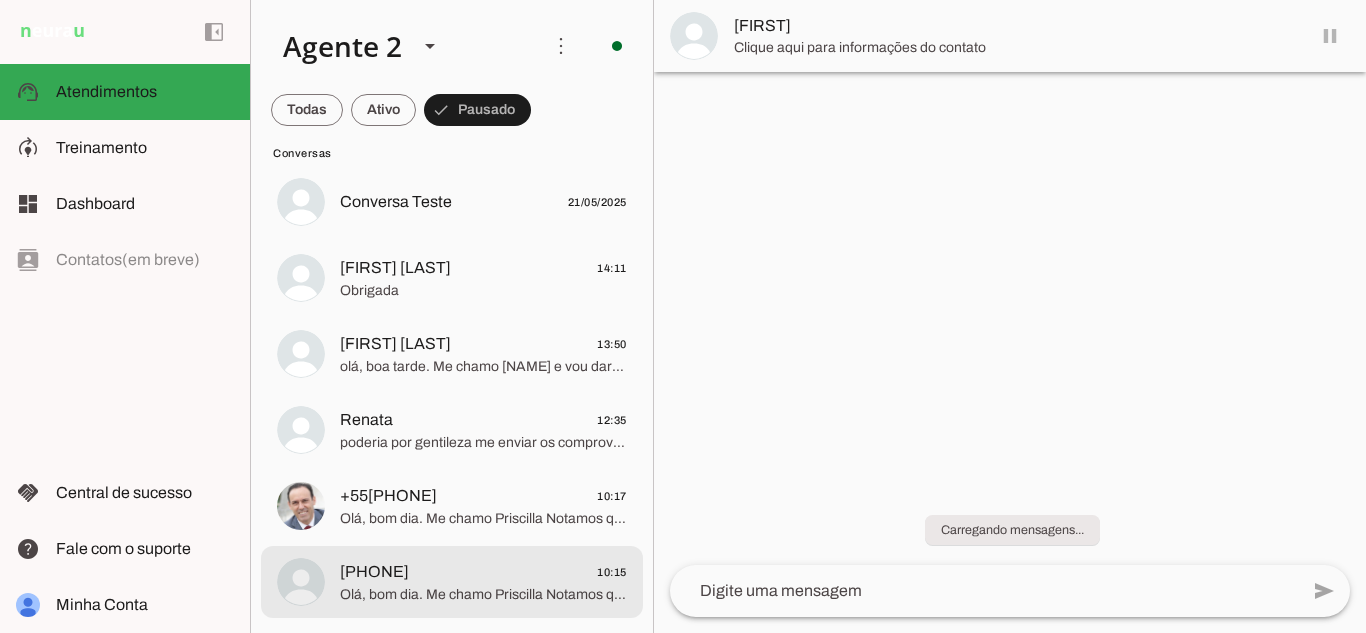 click on "Olá, bom dia. Me chamo Priscilla
Notamos que seu veículo esta estacionado na vaga destinada à recarga de carros elétricos, mas no momento não está utilizando o carregador. Poderia, por gentileza, liberar a vaga para que outro cliente que aguarda no local possa utilizá-la?
Agradecemos muito a compreensão" 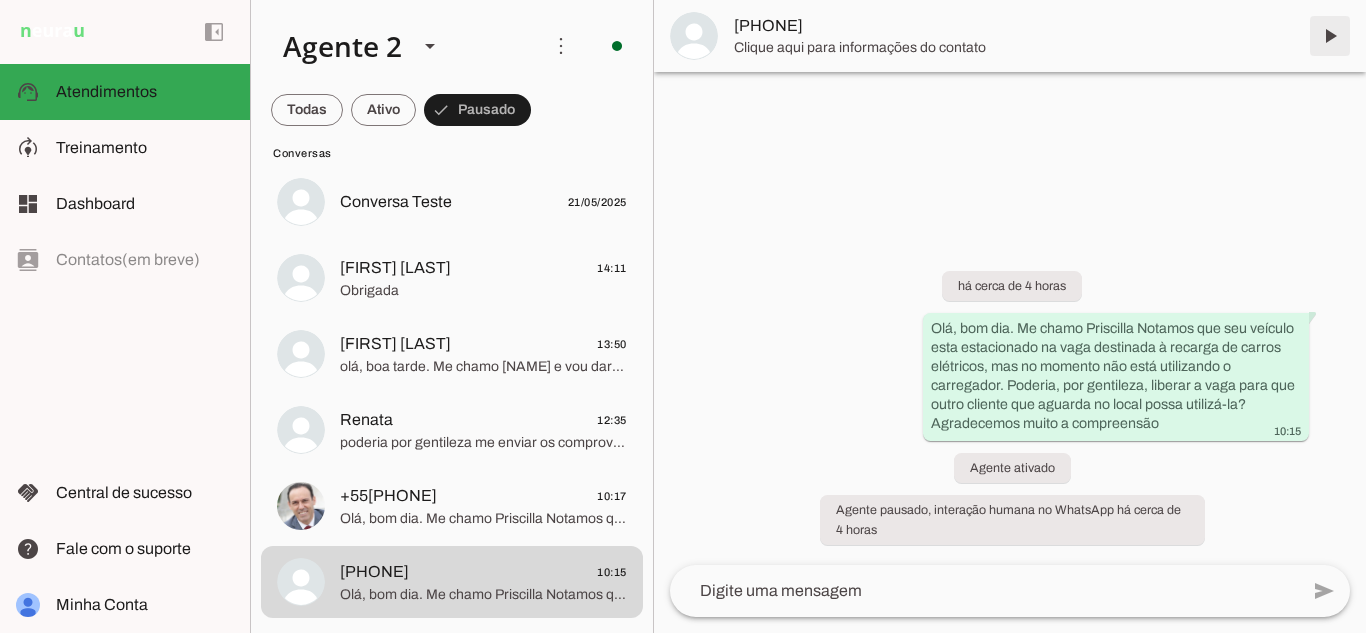 click at bounding box center (1330, 36) 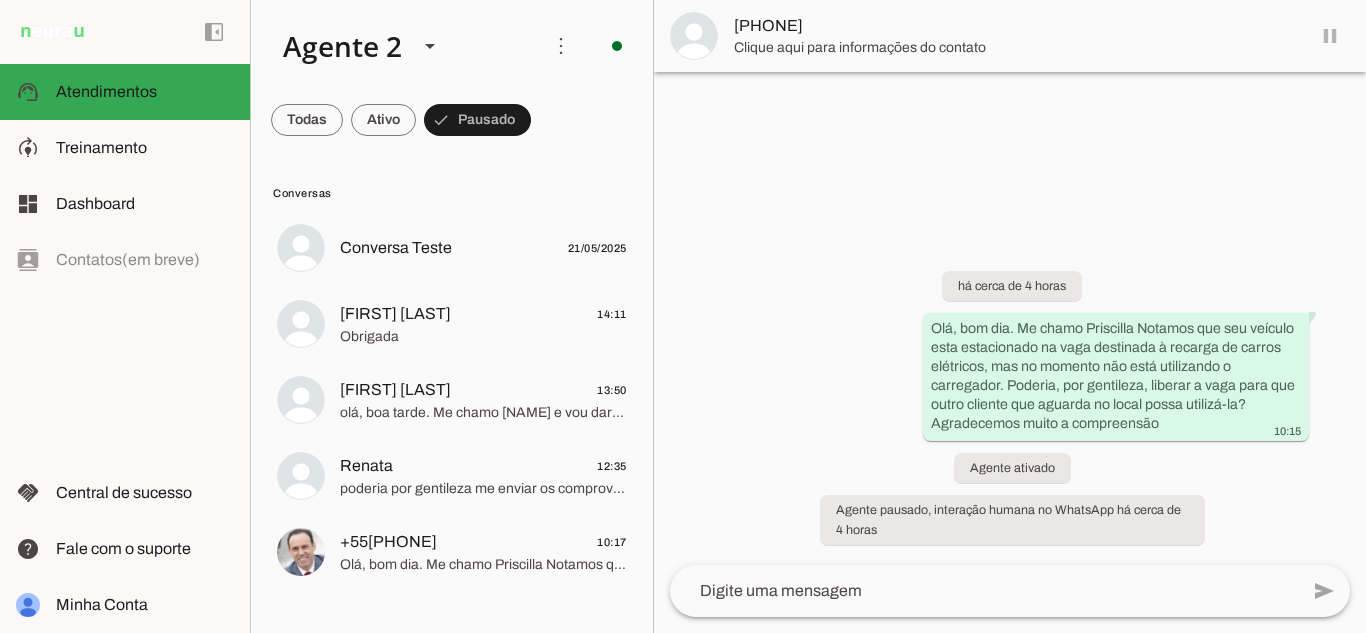 scroll, scrollTop: 0, scrollLeft: 0, axis: both 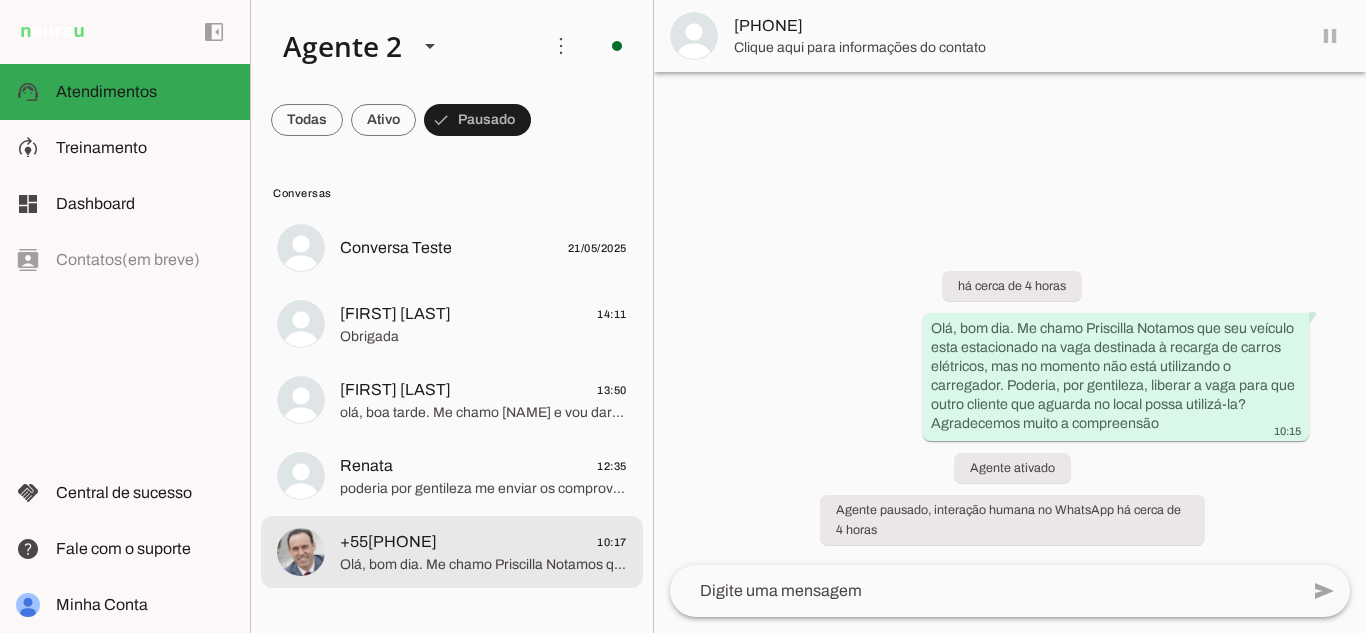 click on "[PHONE]
[TIME]" 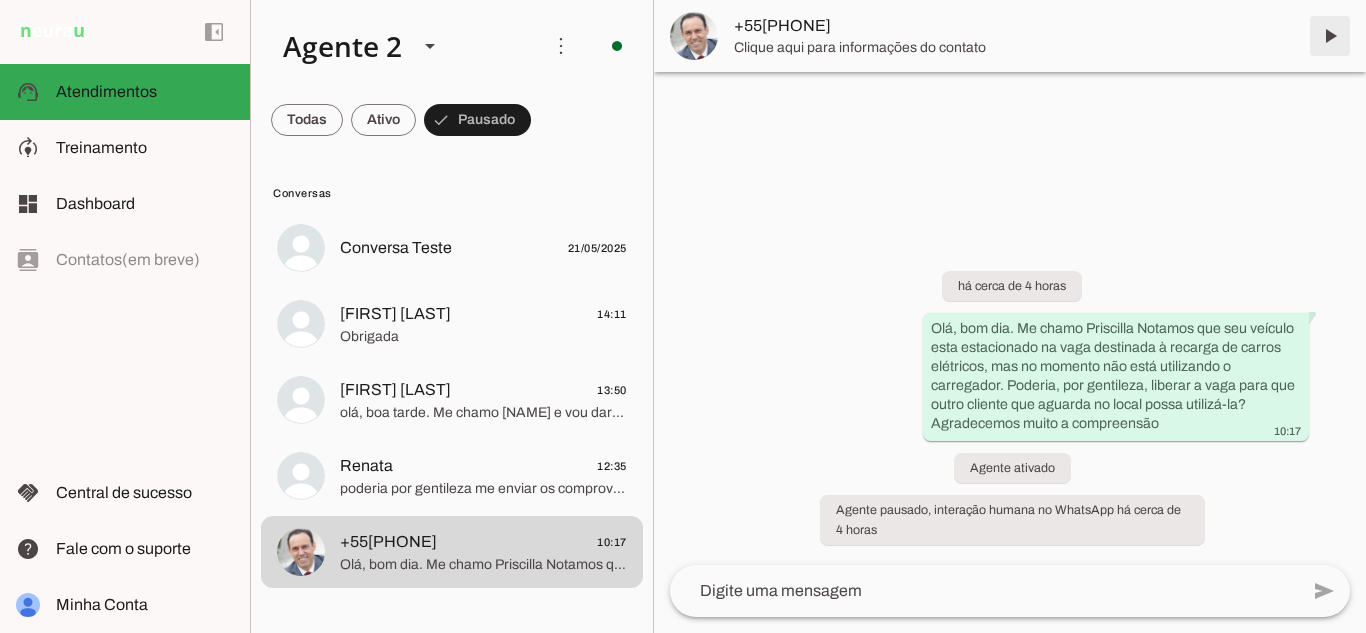 click at bounding box center (1330, 36) 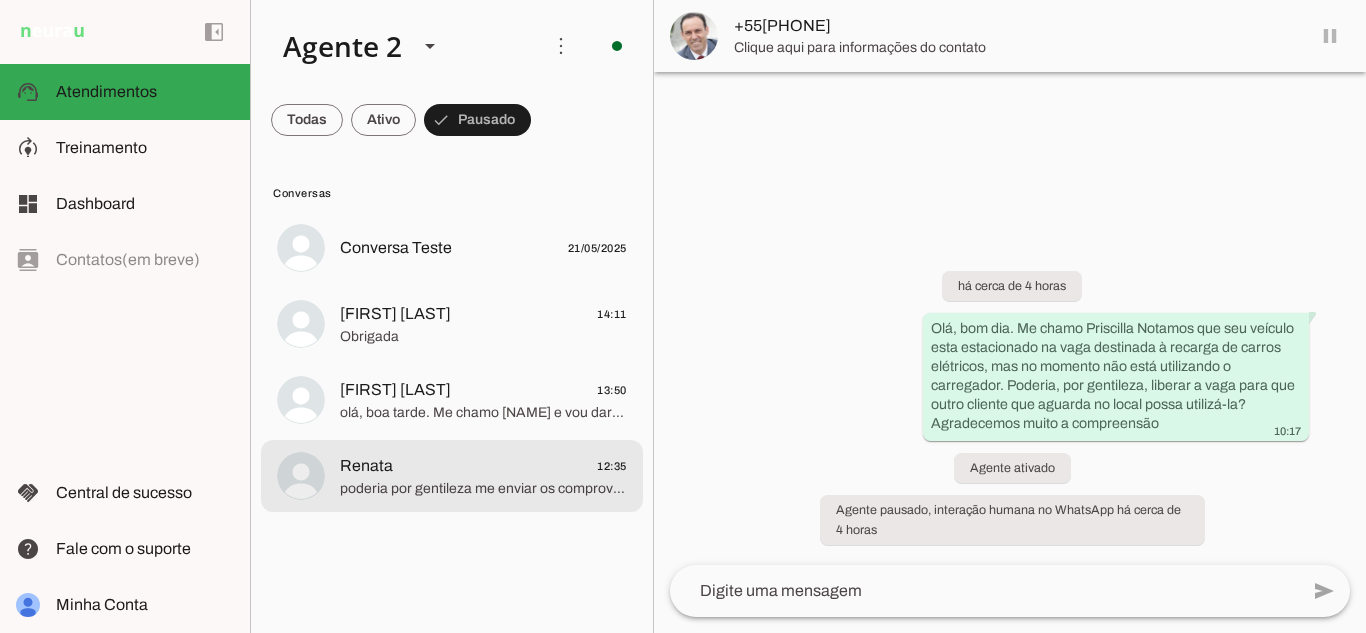 click on "[FIRST]
[TIME]" 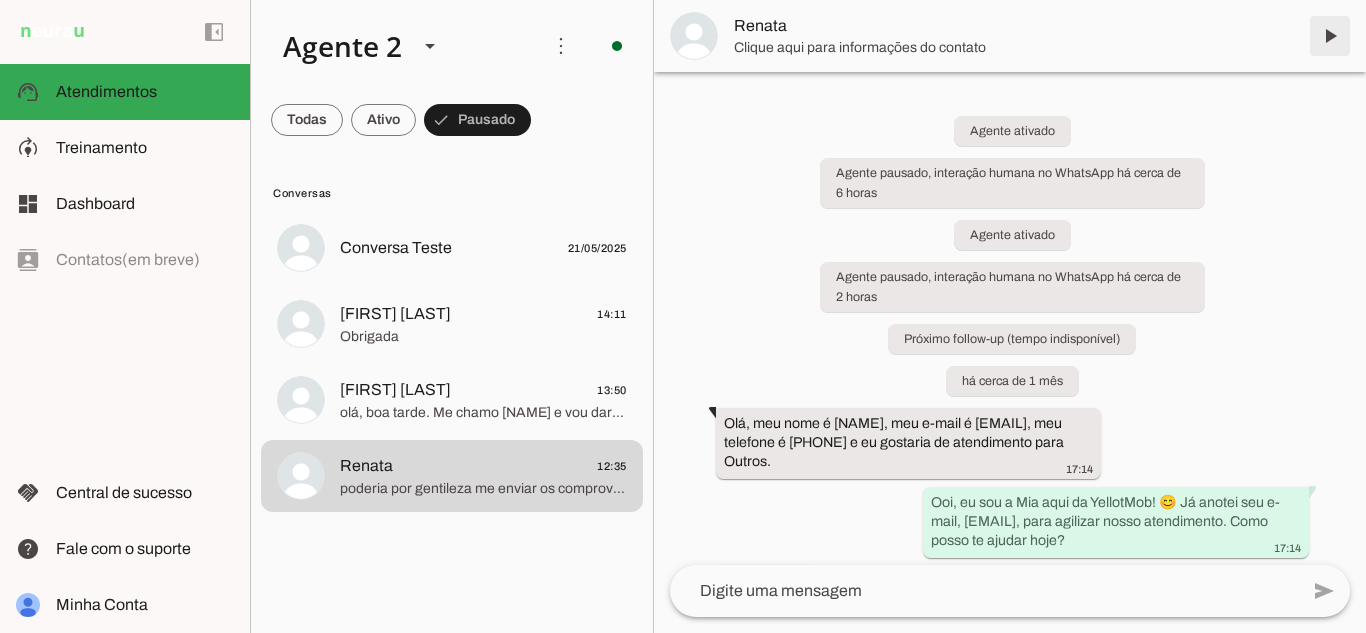 click at bounding box center [1330, 36] 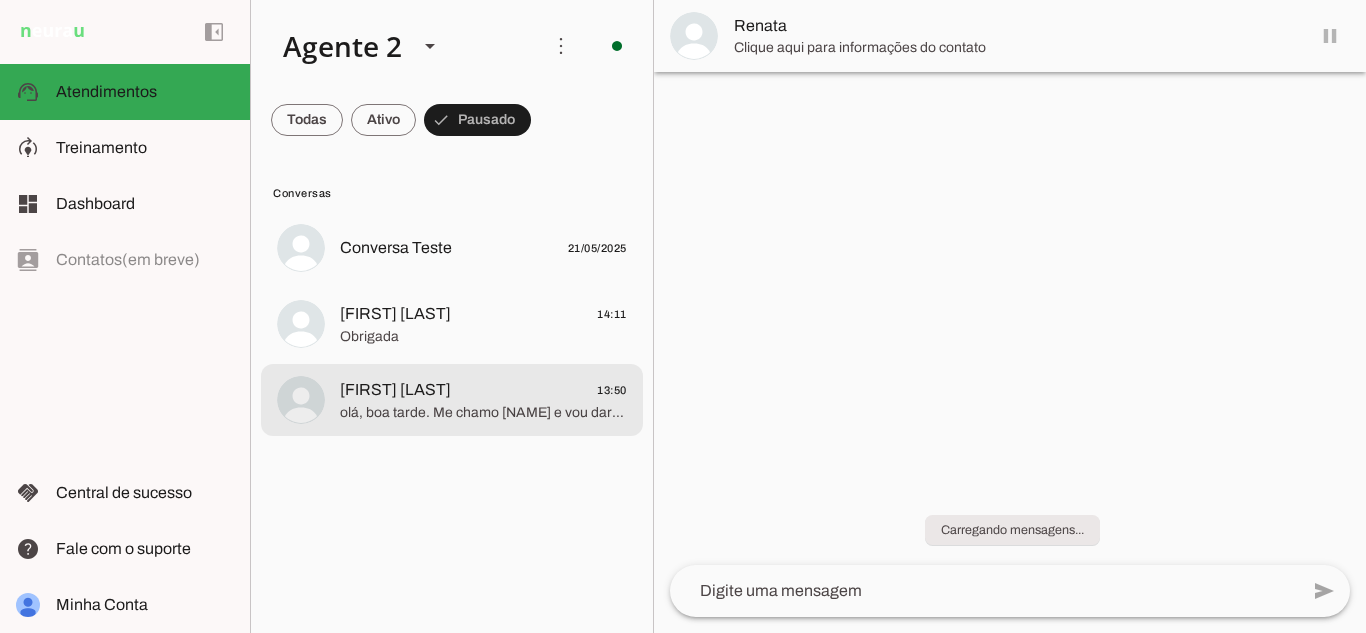 click on "olá, boa tarde. Me chamo [NAME] e vou dar continuidade em seu atendimento" 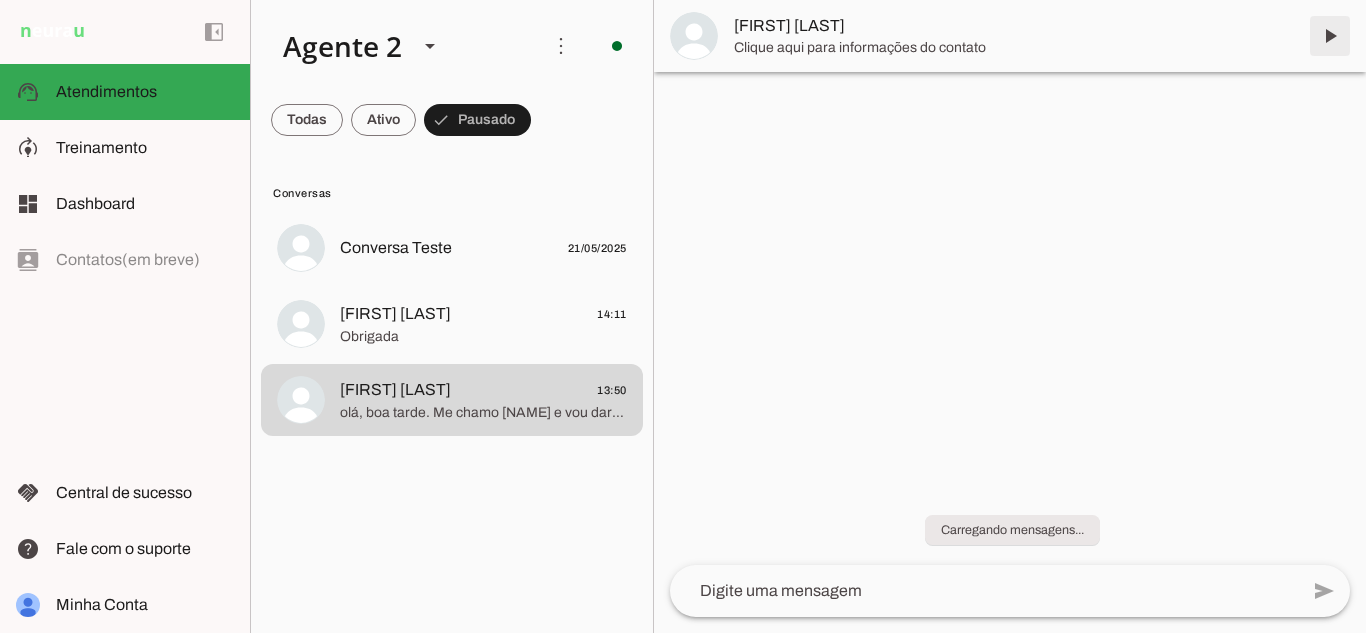 click at bounding box center (1330, 36) 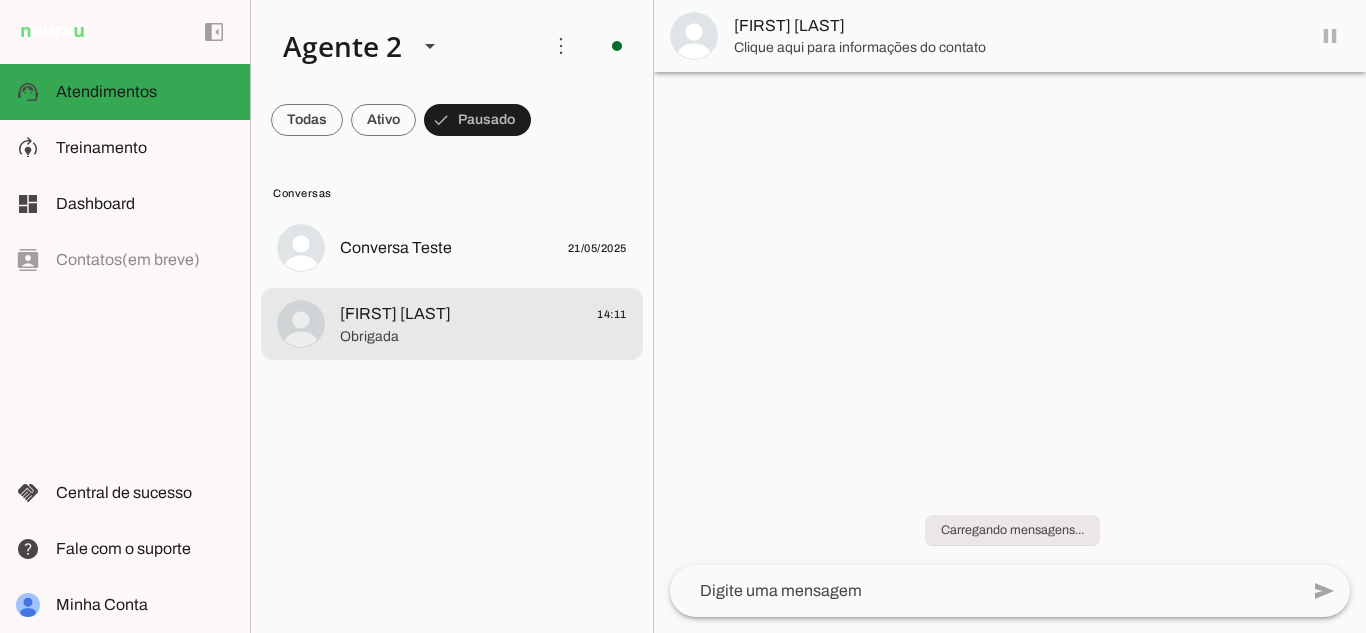click on "[NAME]
[TIME]" 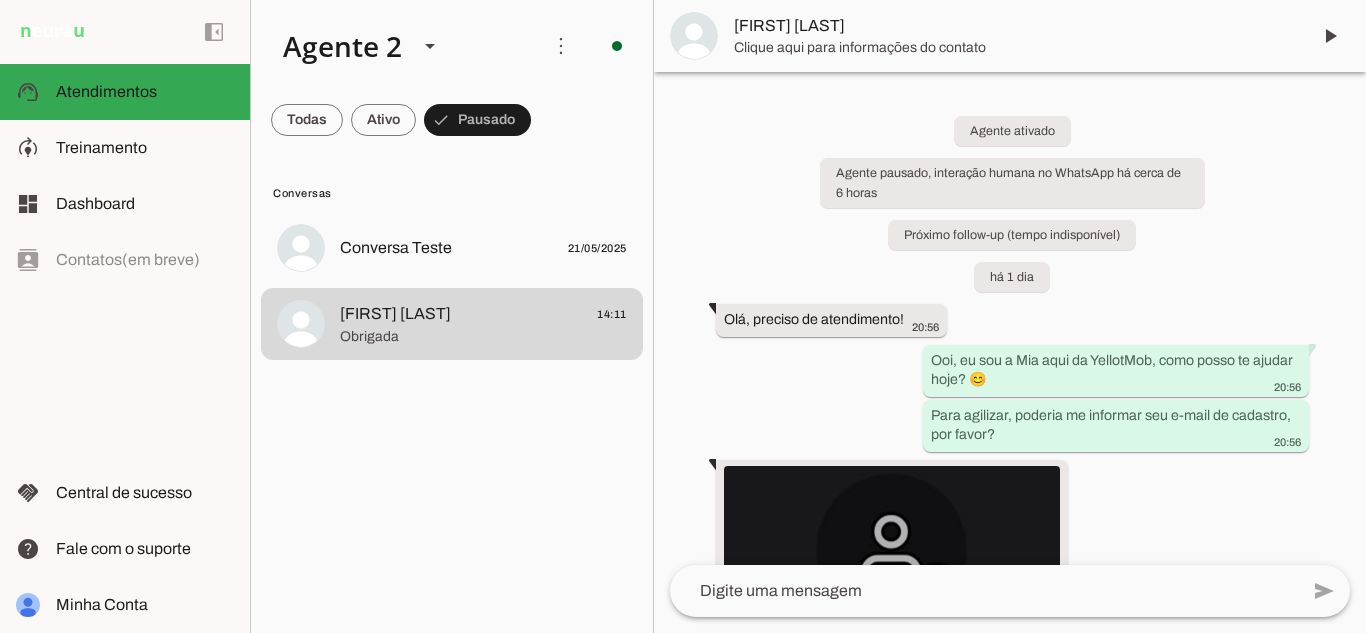 click at bounding box center (1330, 36) 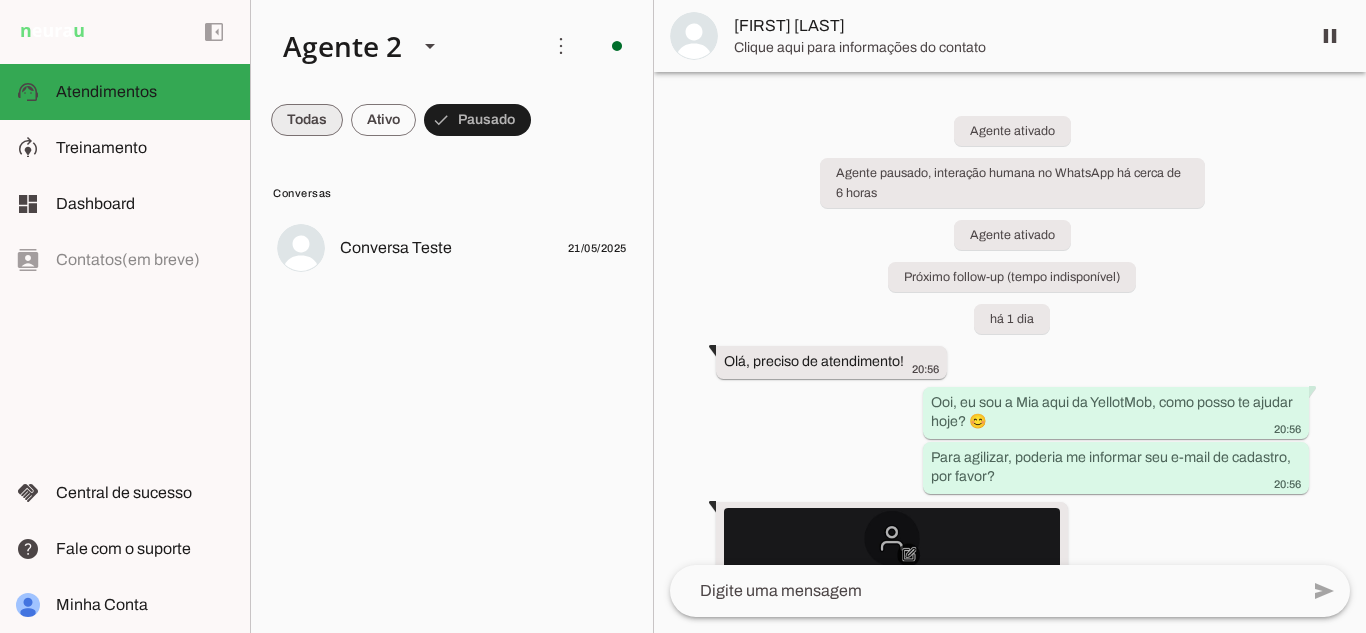 click at bounding box center [307, 120] 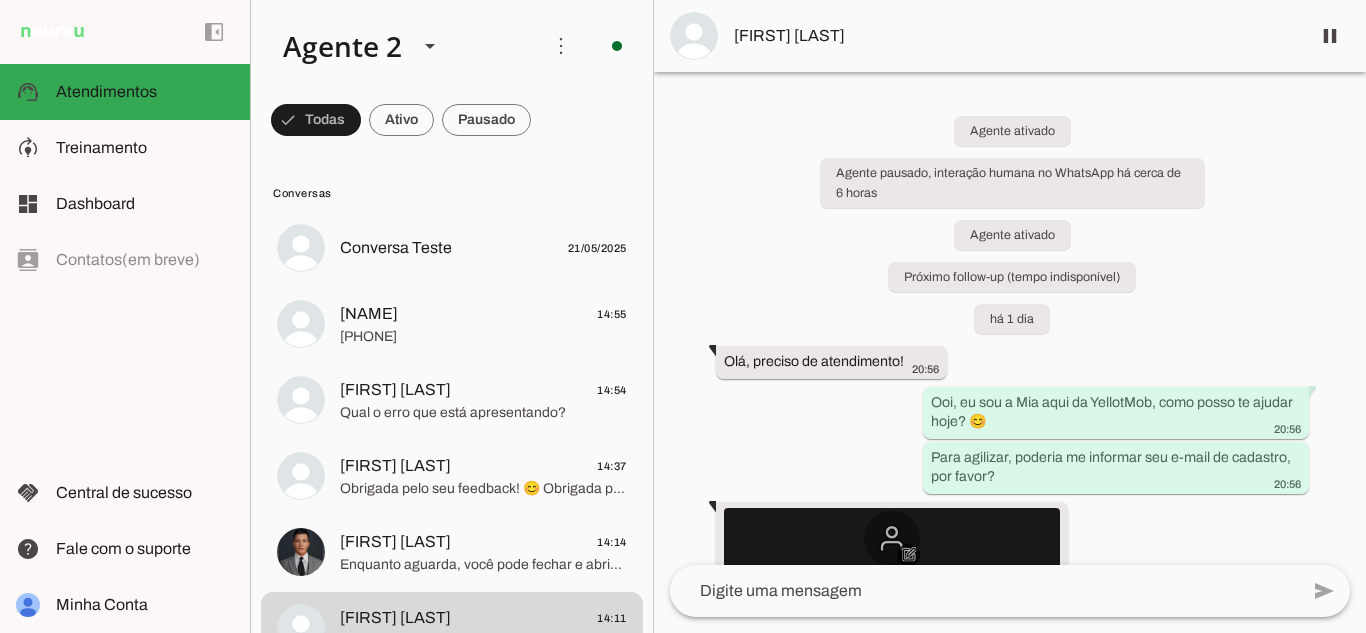click at bounding box center (316, 120) 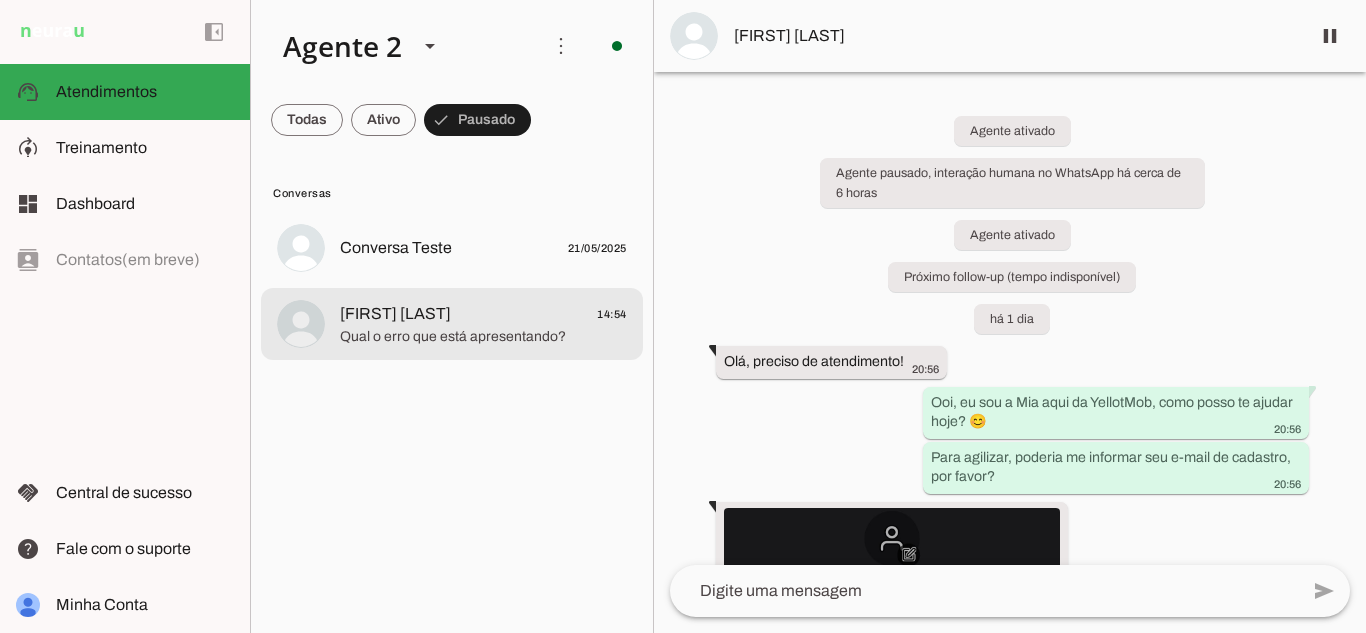 click on "[FIRST] [LAST]
[TIME]" 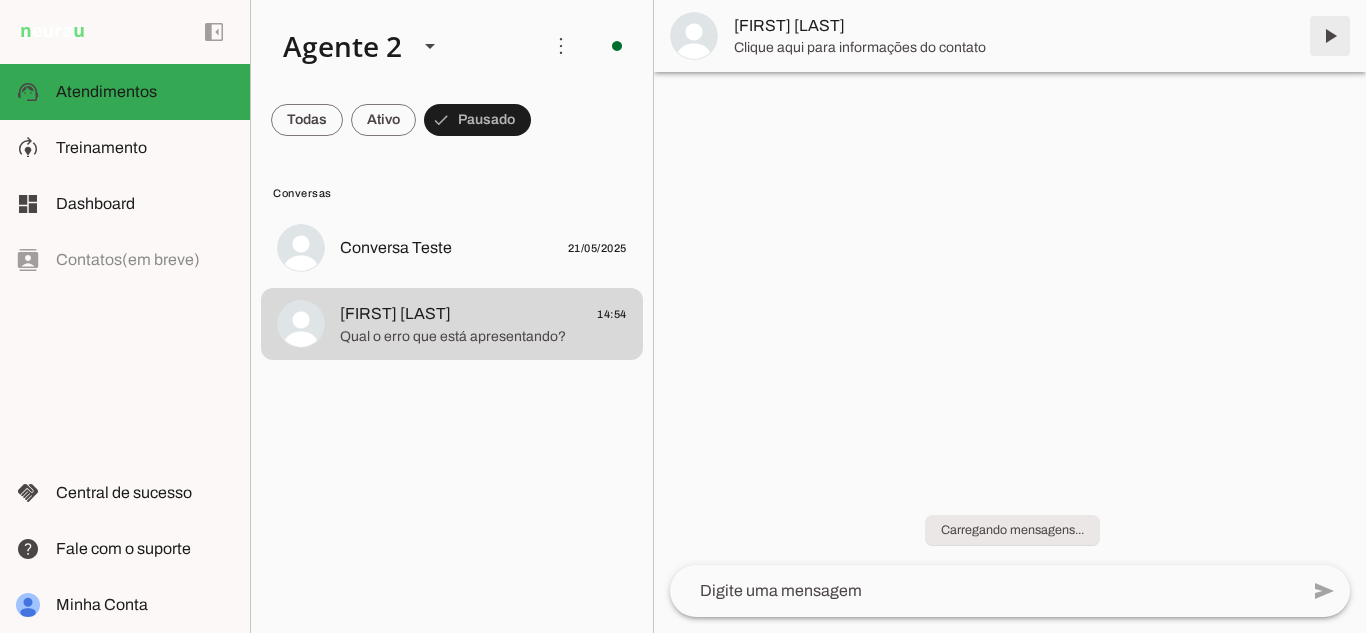 click at bounding box center (1330, 36) 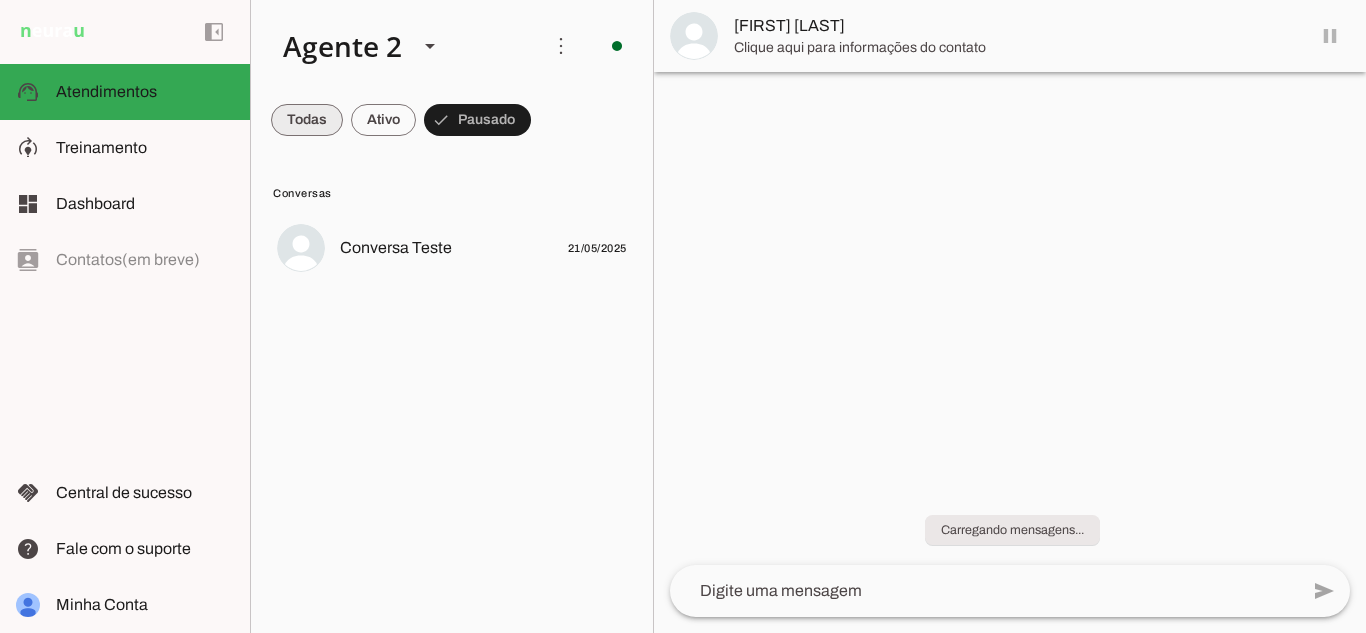click at bounding box center (307, 120) 